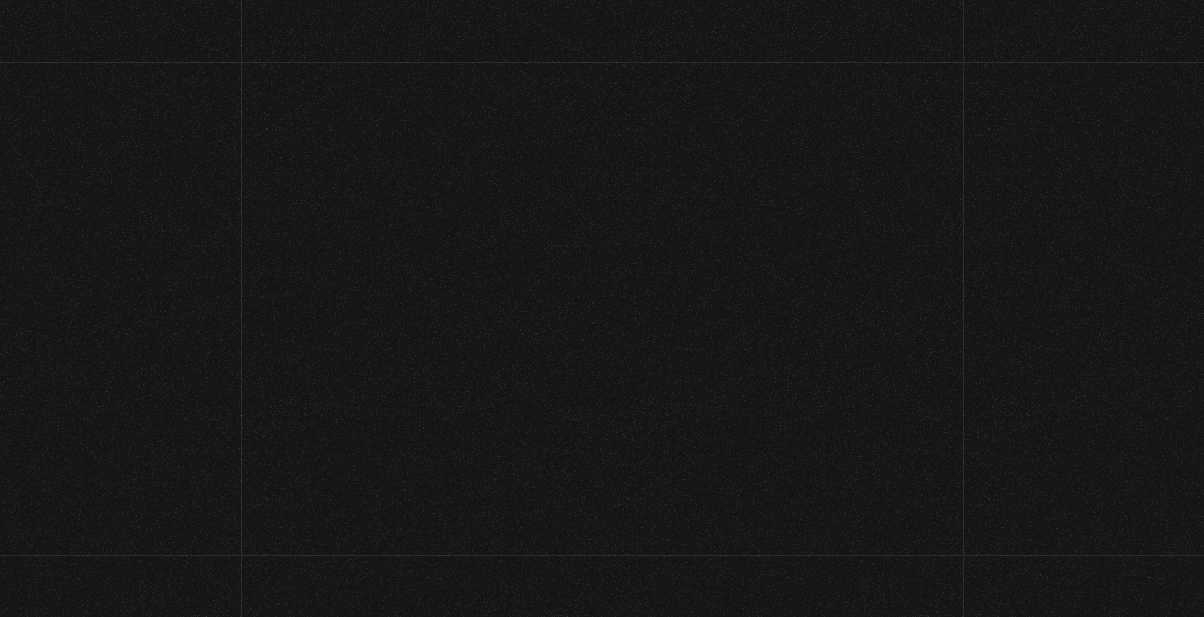 scroll, scrollTop: 0, scrollLeft: 0, axis: both 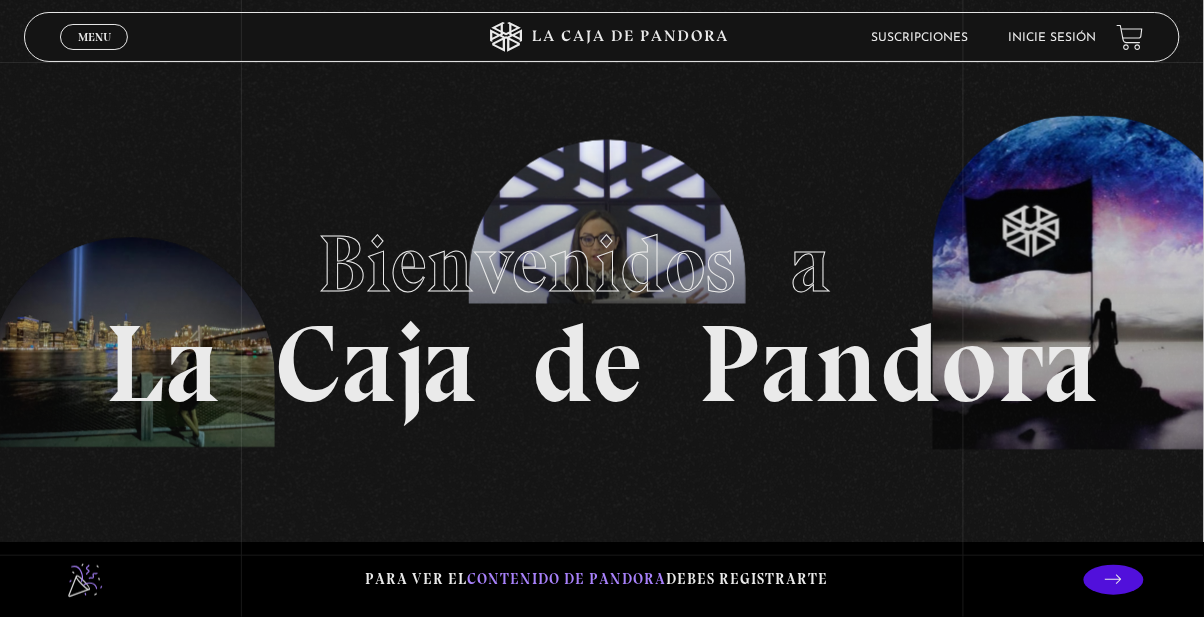 click on "Inicie sesión" at bounding box center (1053, 38) 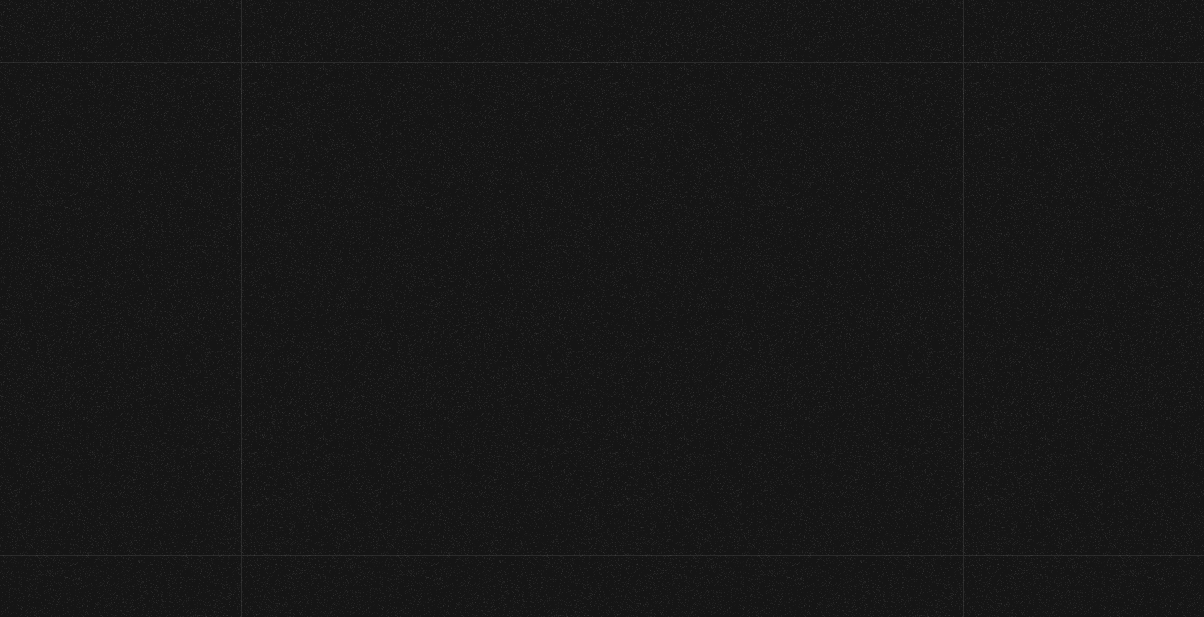 scroll, scrollTop: 0, scrollLeft: 0, axis: both 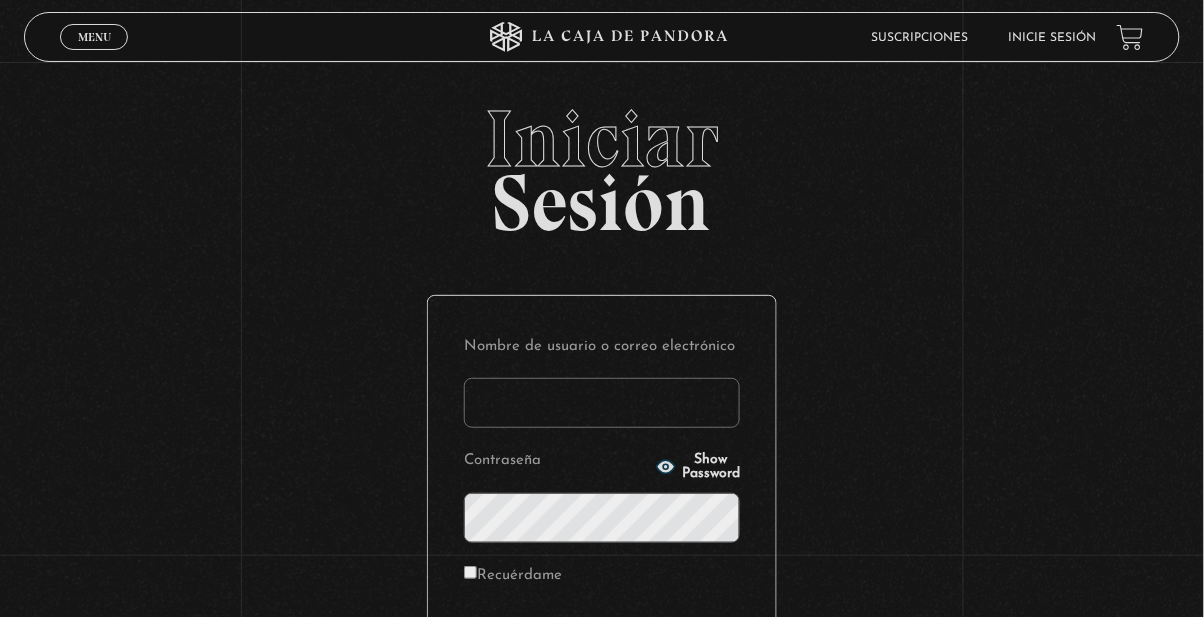 click on "Nombre de usuario o correo electrónico" at bounding box center (602, 403) 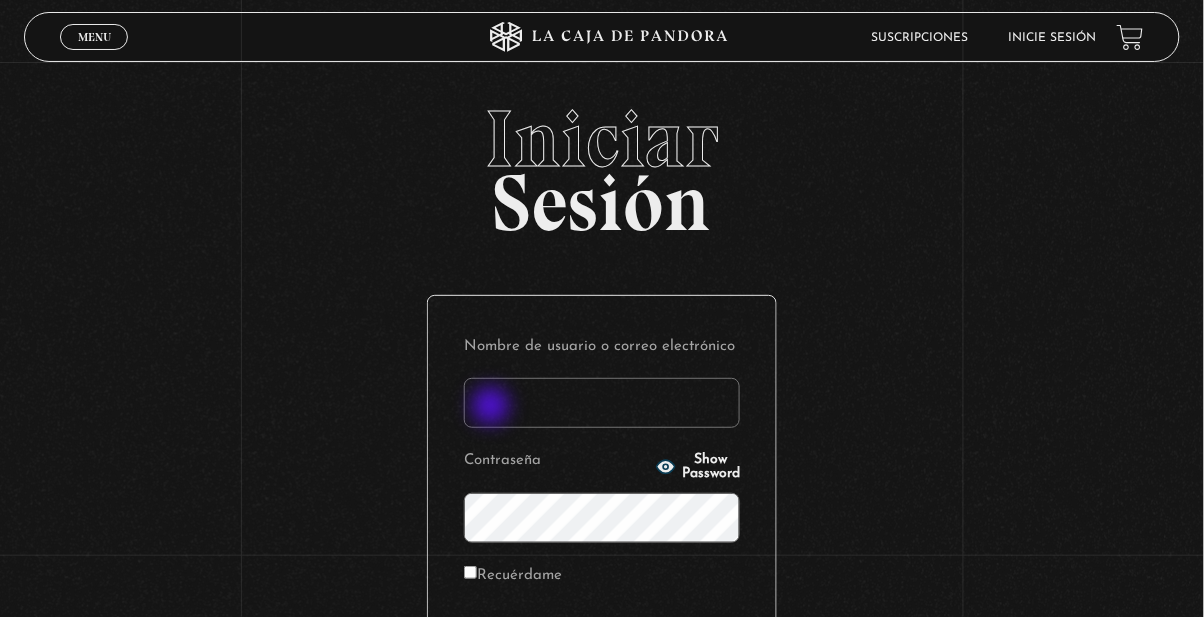 type on "Ari Morales S" 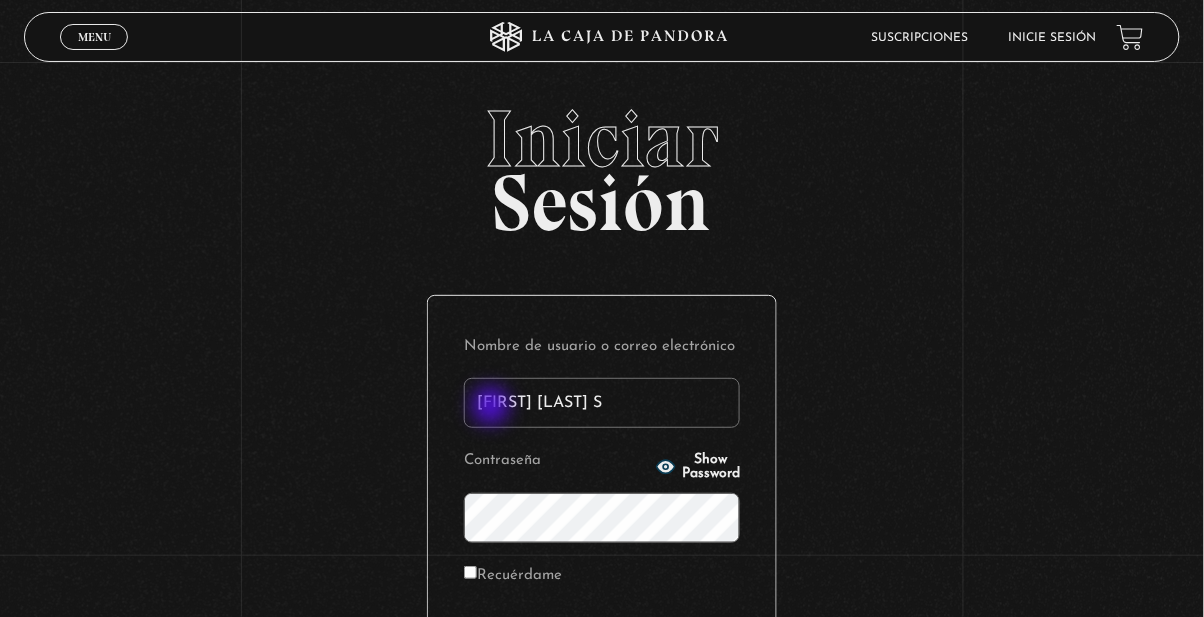 click on "Acceder" at bounding box center [602, 644] 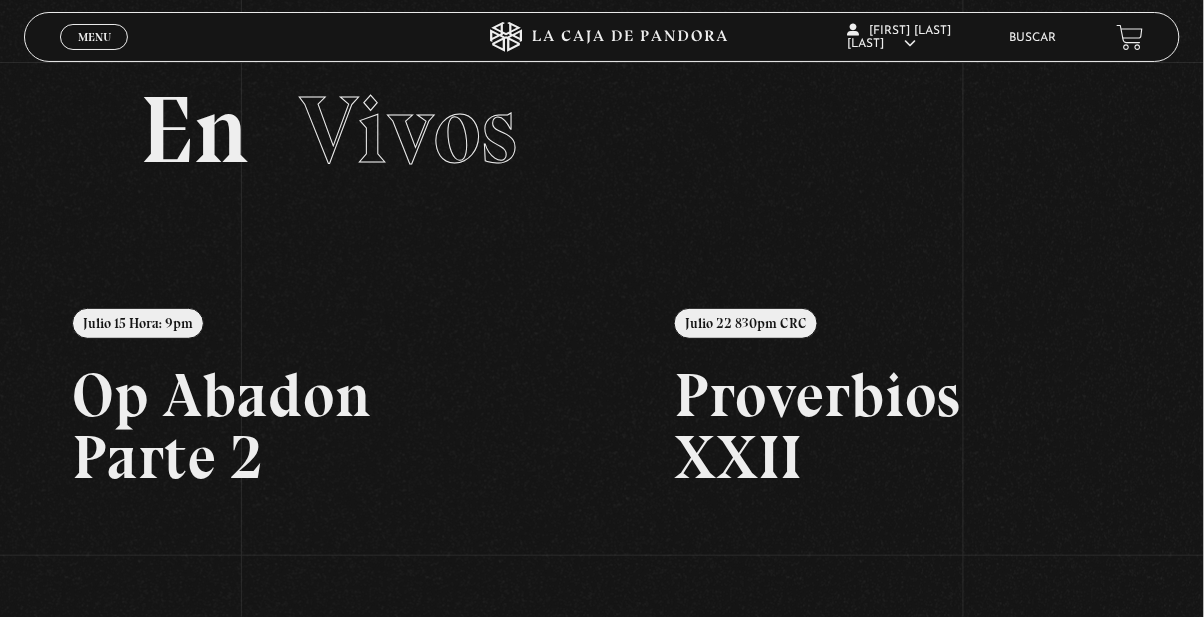 scroll, scrollTop: 0, scrollLeft: 0, axis: both 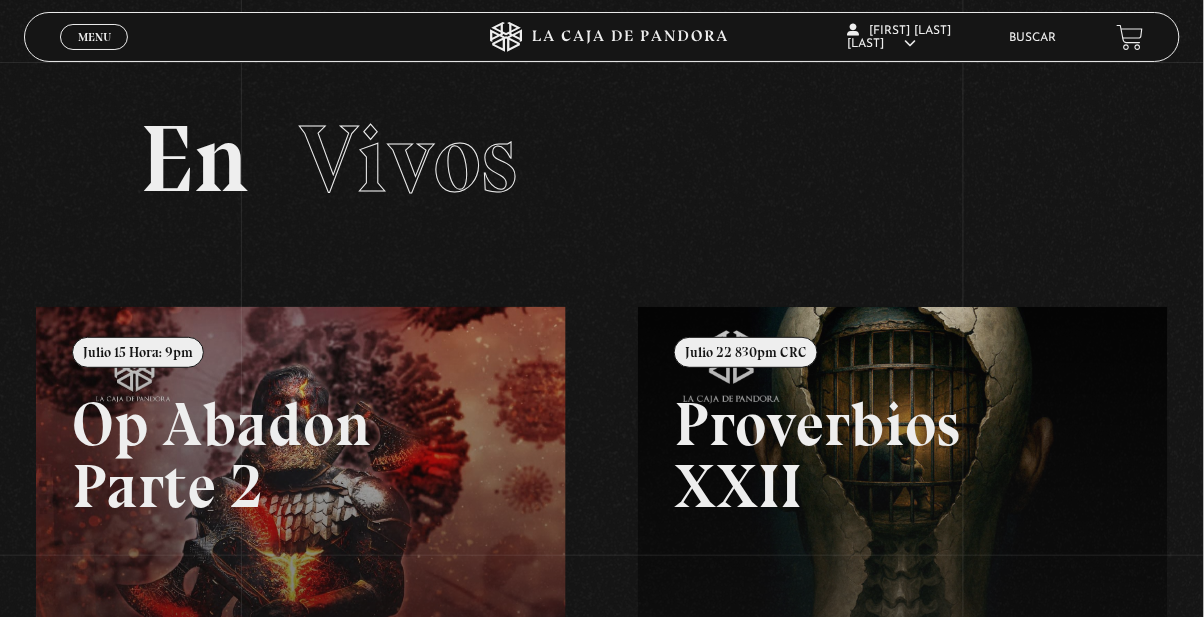 click on "Menu Cerrar" at bounding box center [94, 37] 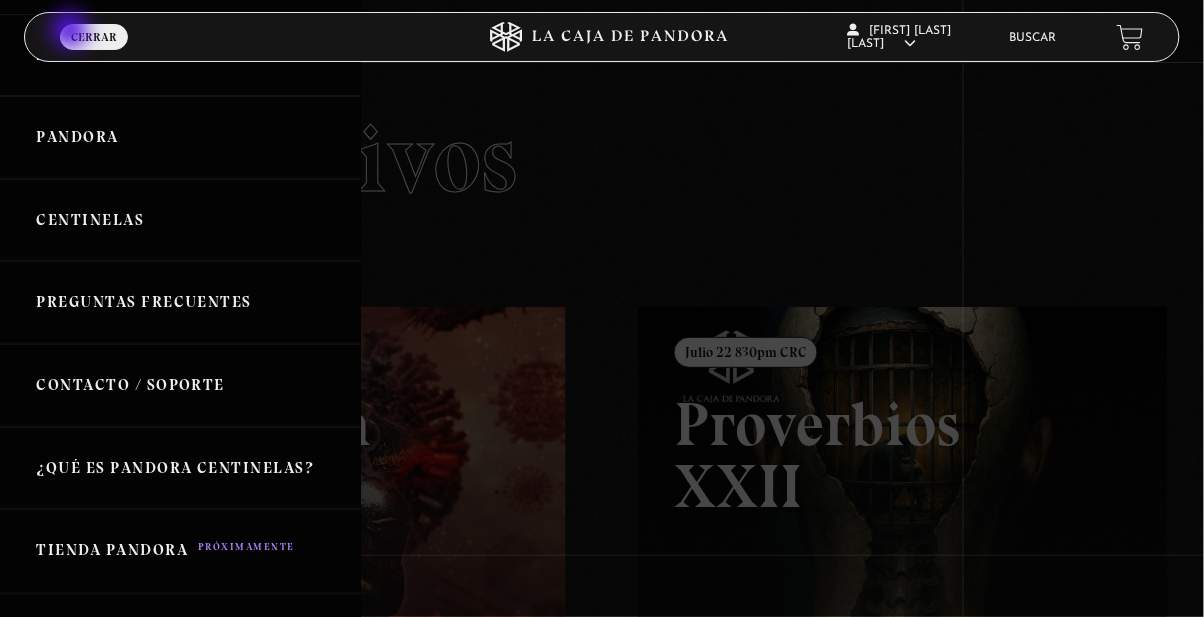 scroll, scrollTop: 0, scrollLeft: 0, axis: both 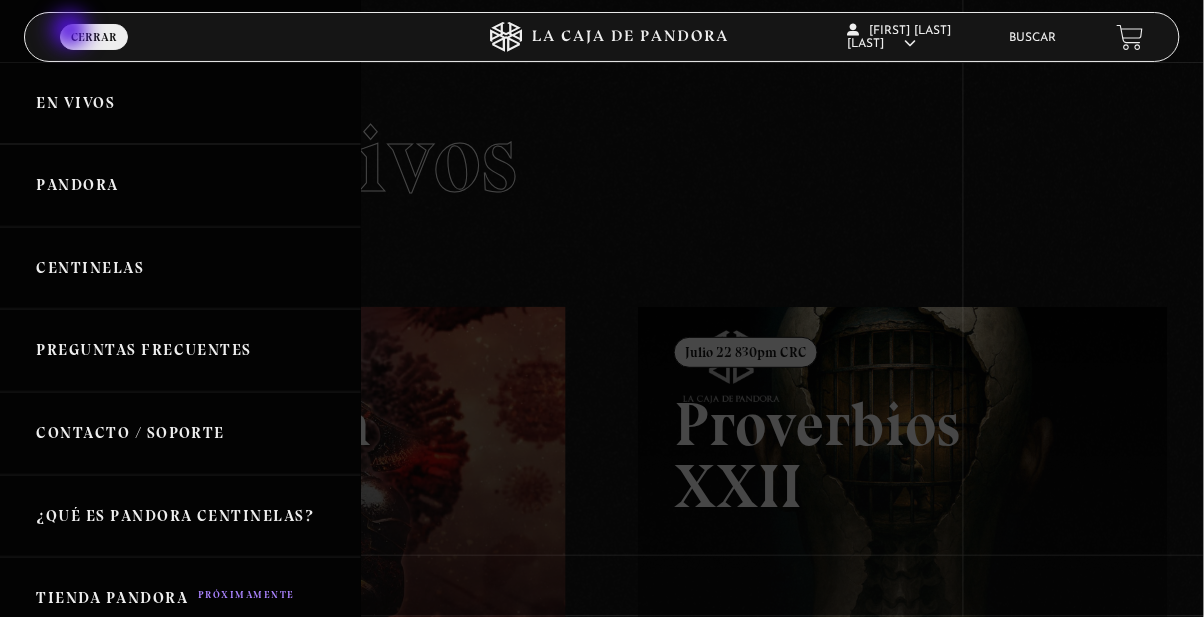 click on "Pandora" at bounding box center [180, 185] 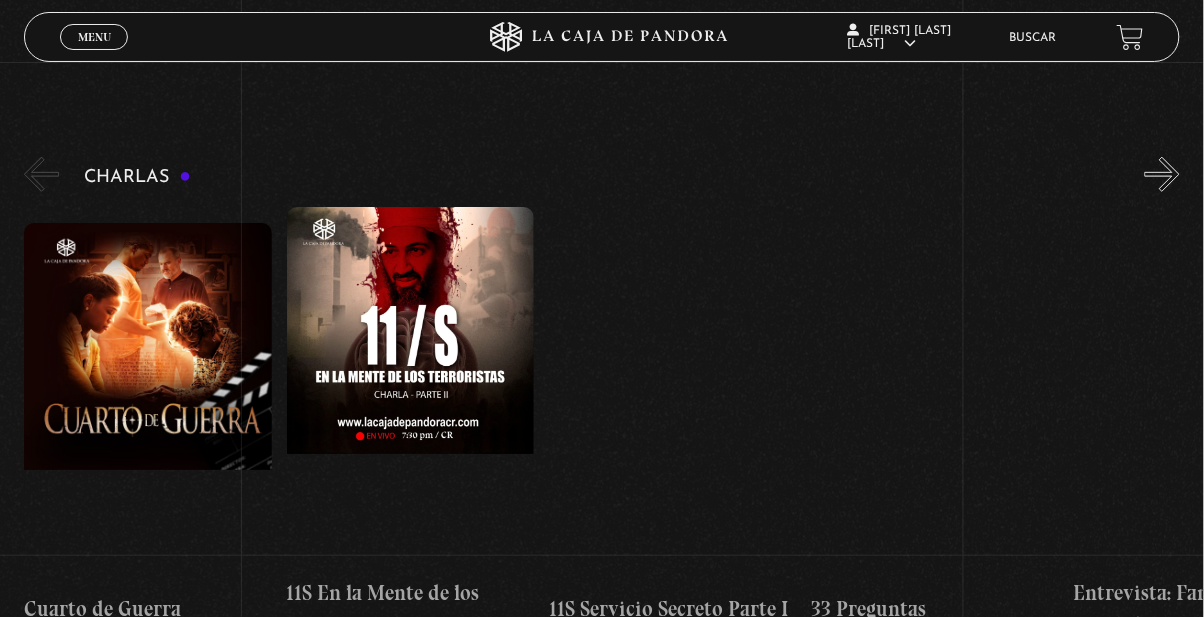 scroll, scrollTop: 276, scrollLeft: 0, axis: vertical 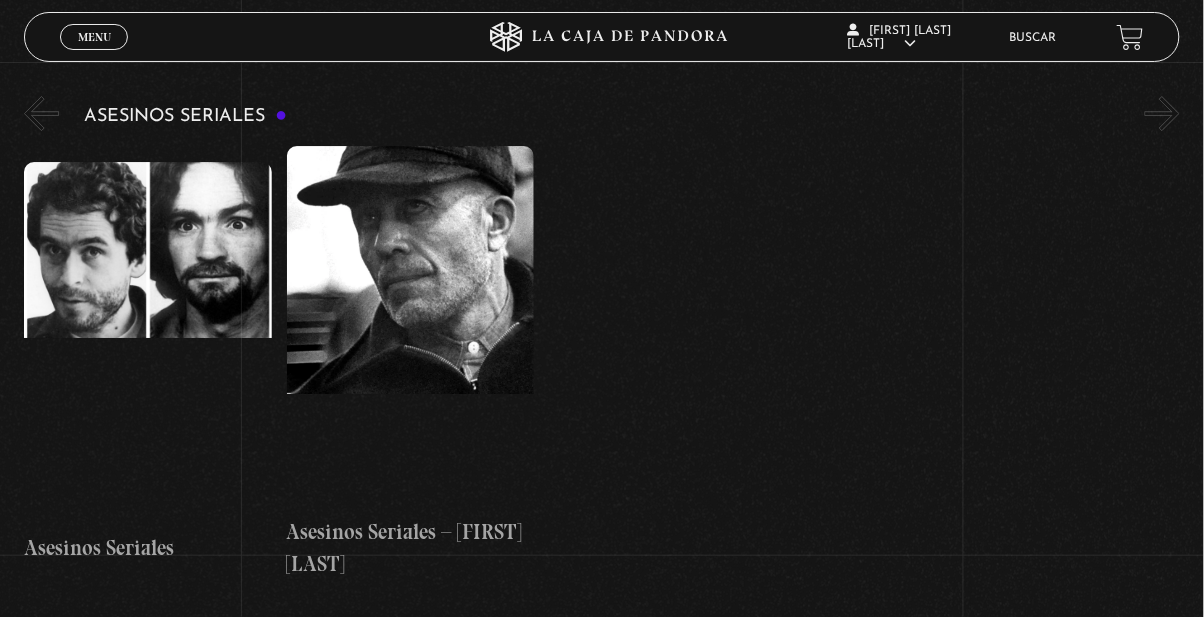 click on "Menu" at bounding box center (94, 37) 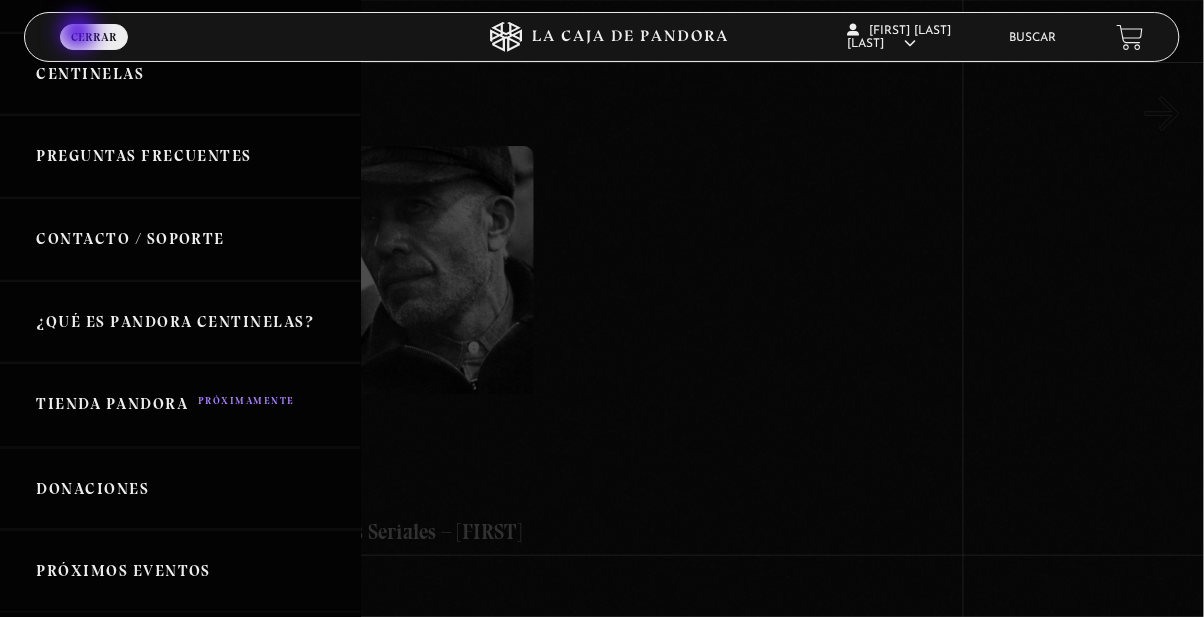 click on "Preguntas Frecuentes" at bounding box center [180, 156] 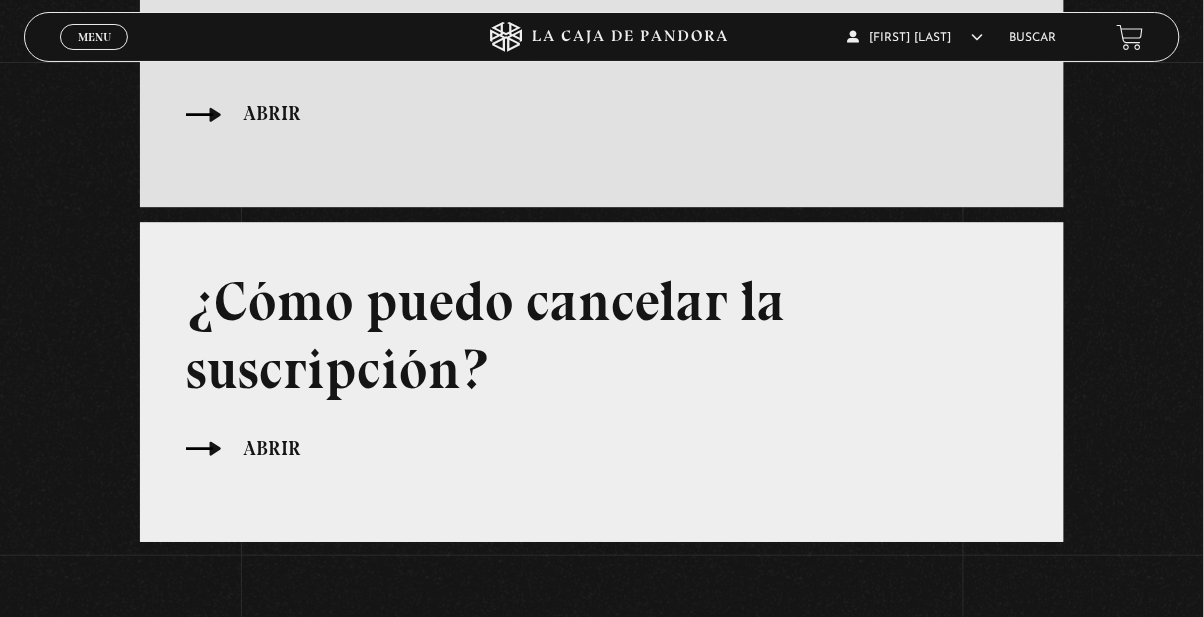 scroll, scrollTop: 1191, scrollLeft: 0, axis: vertical 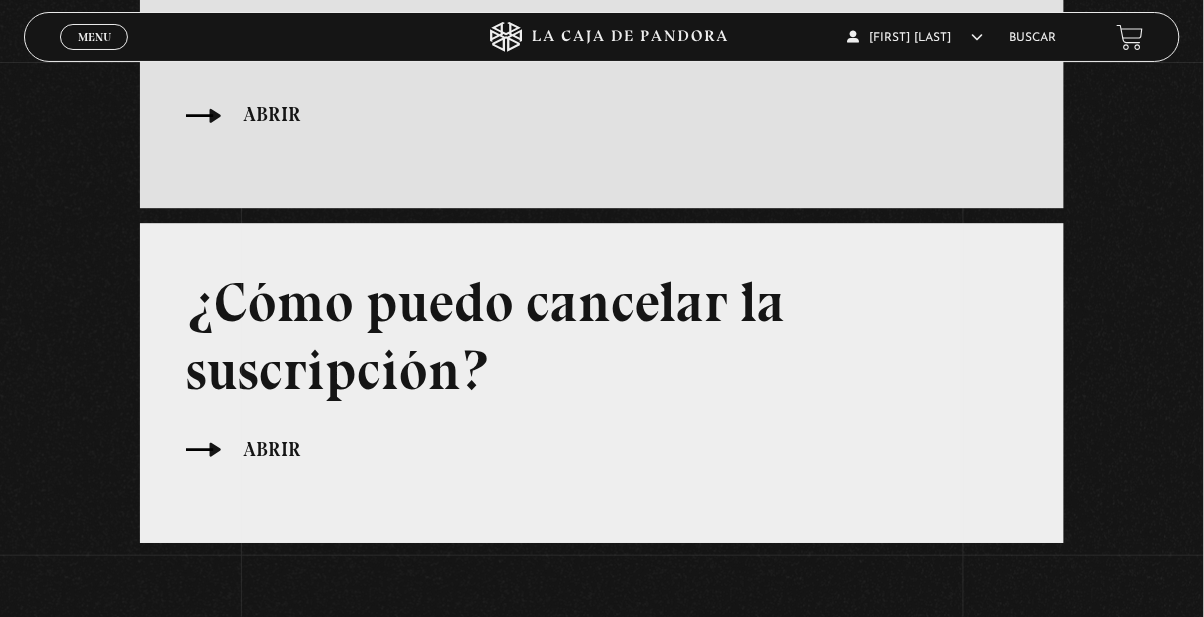click on "Menu Cerrar" at bounding box center [240, 37] 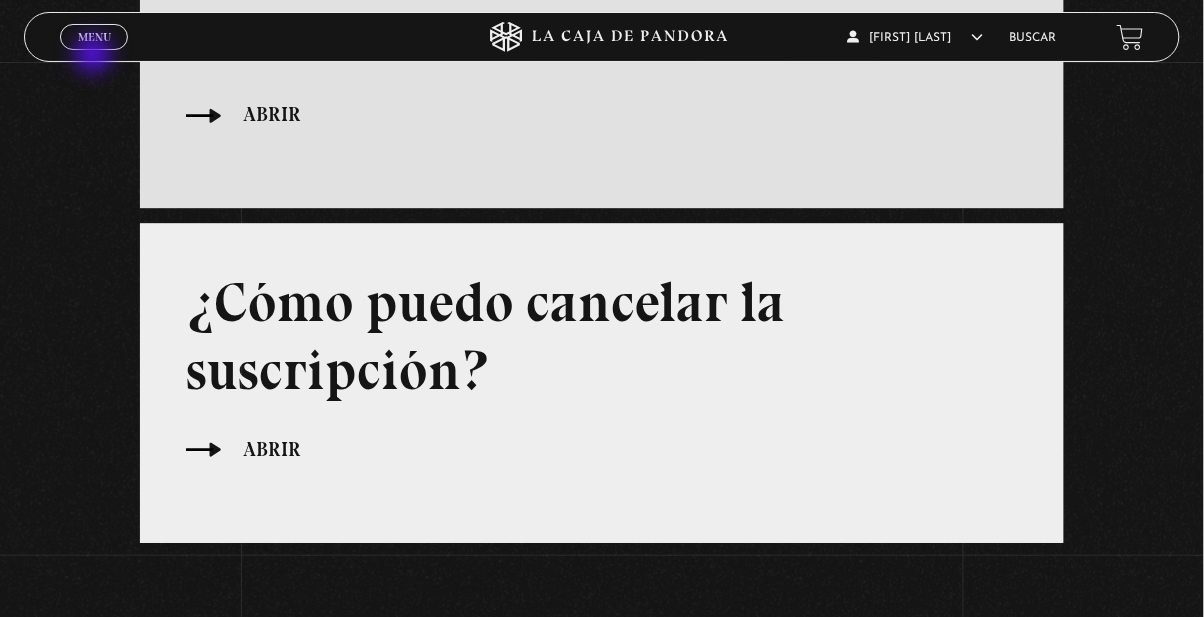 click on "Menu" at bounding box center [94, 37] 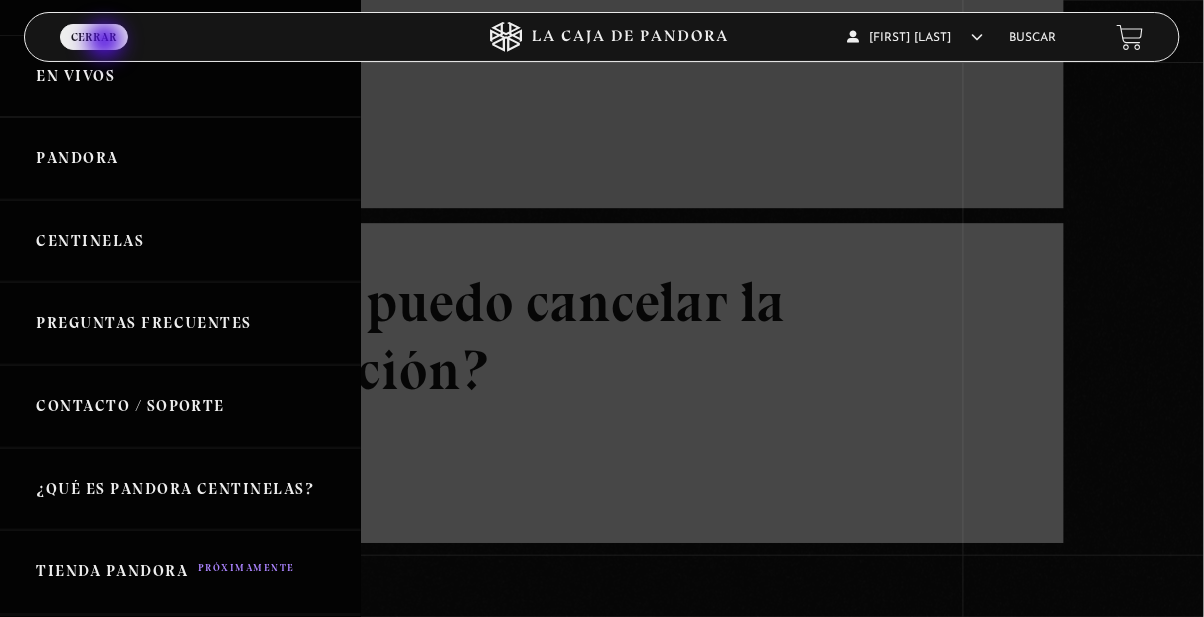 scroll, scrollTop: 16, scrollLeft: 0, axis: vertical 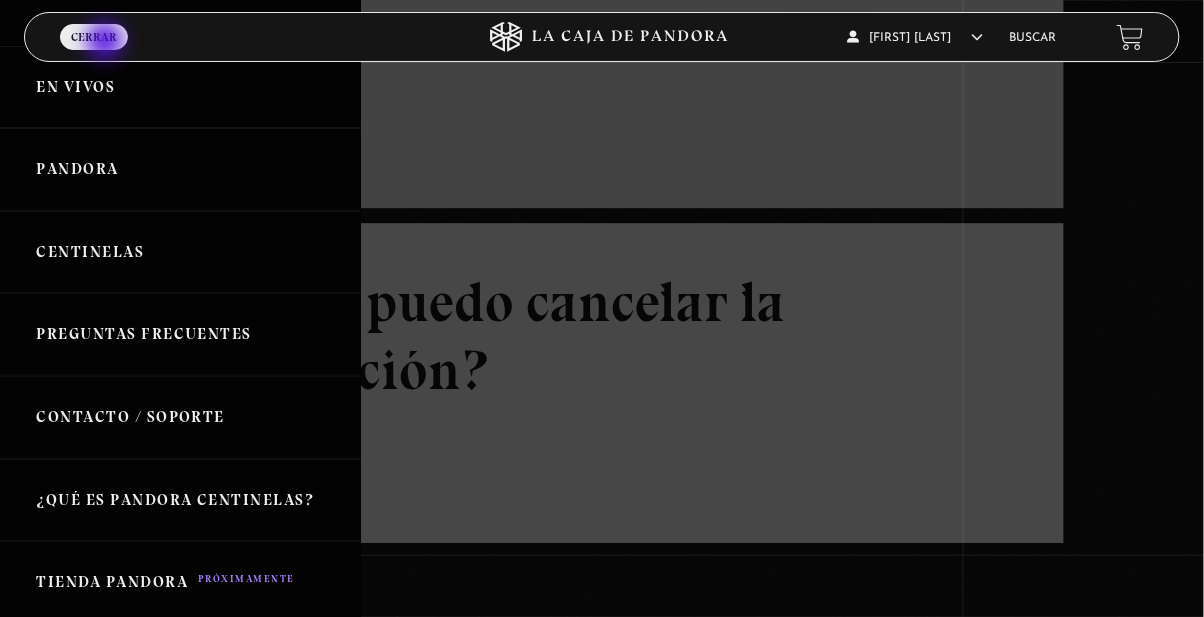 click on "Contacto / Soporte" at bounding box center [180, 417] 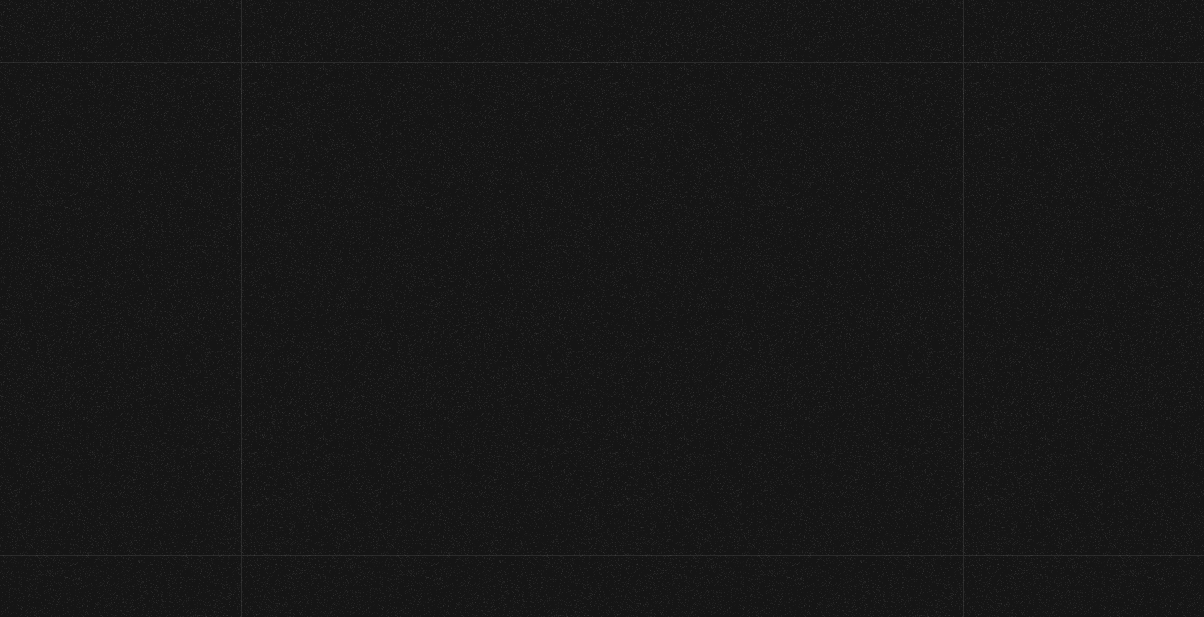 scroll, scrollTop: 0, scrollLeft: 0, axis: both 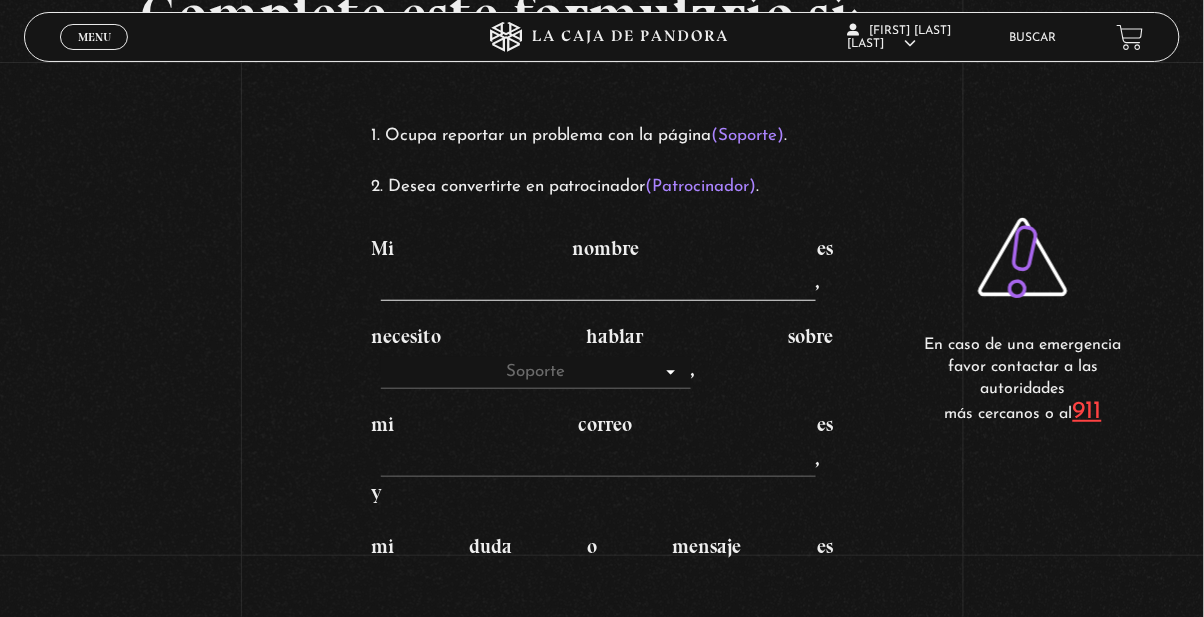 click on "Mi nombre es  ," at bounding box center (598, 285) 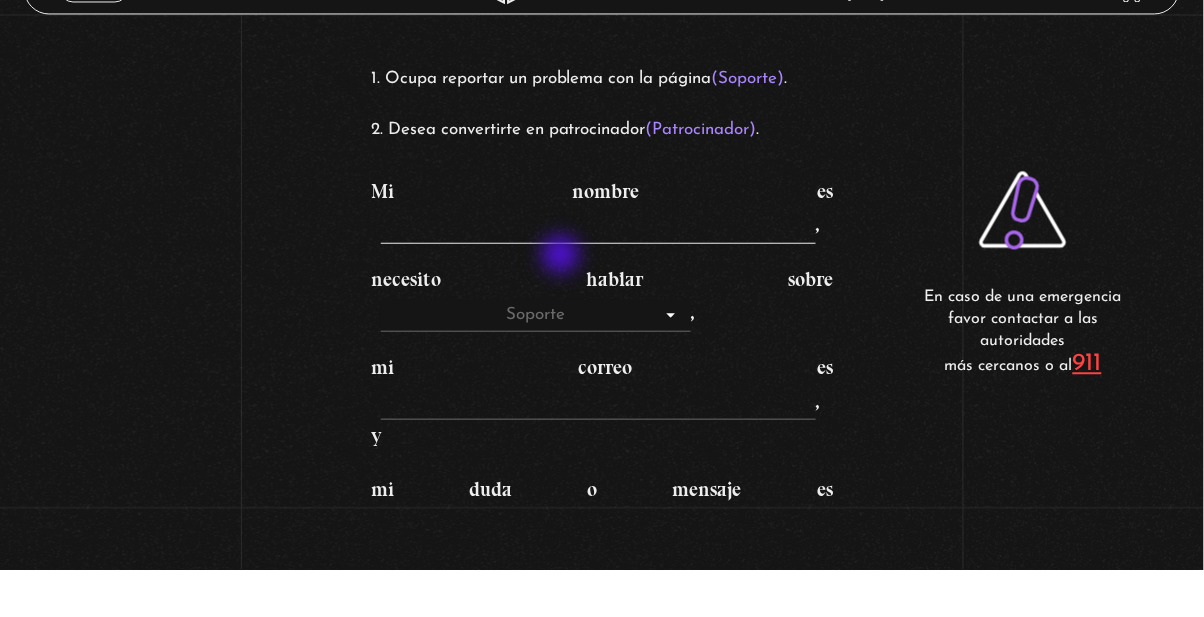 scroll, scrollTop: 161, scrollLeft: 0, axis: vertical 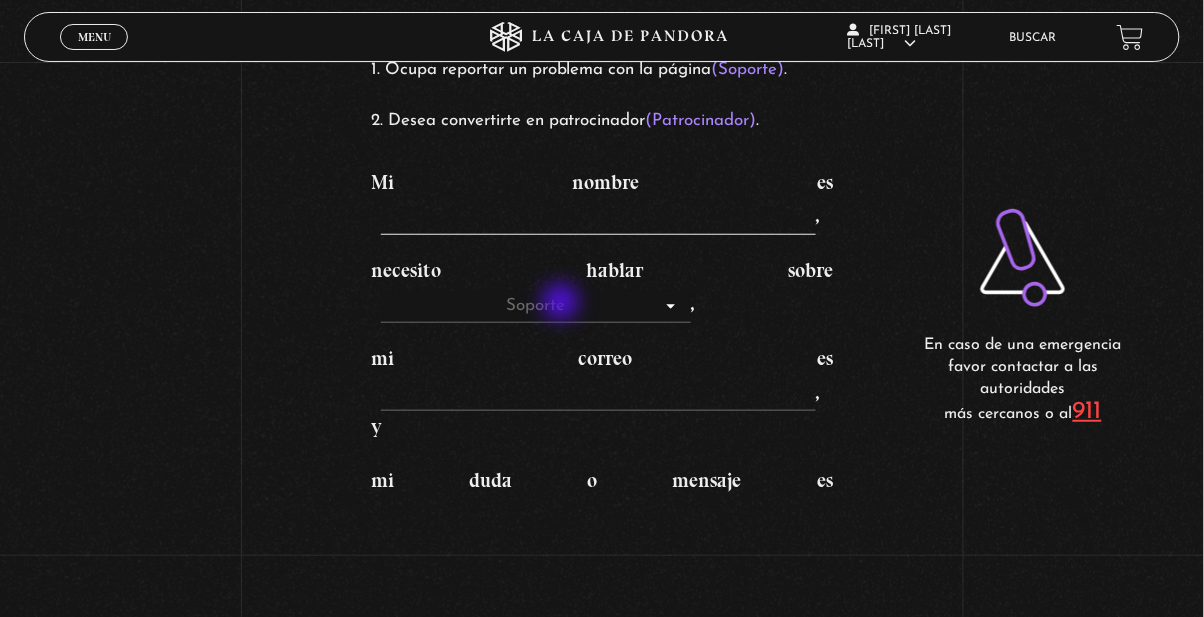 click on "Mi nombre es  ," at bounding box center (598, 219) 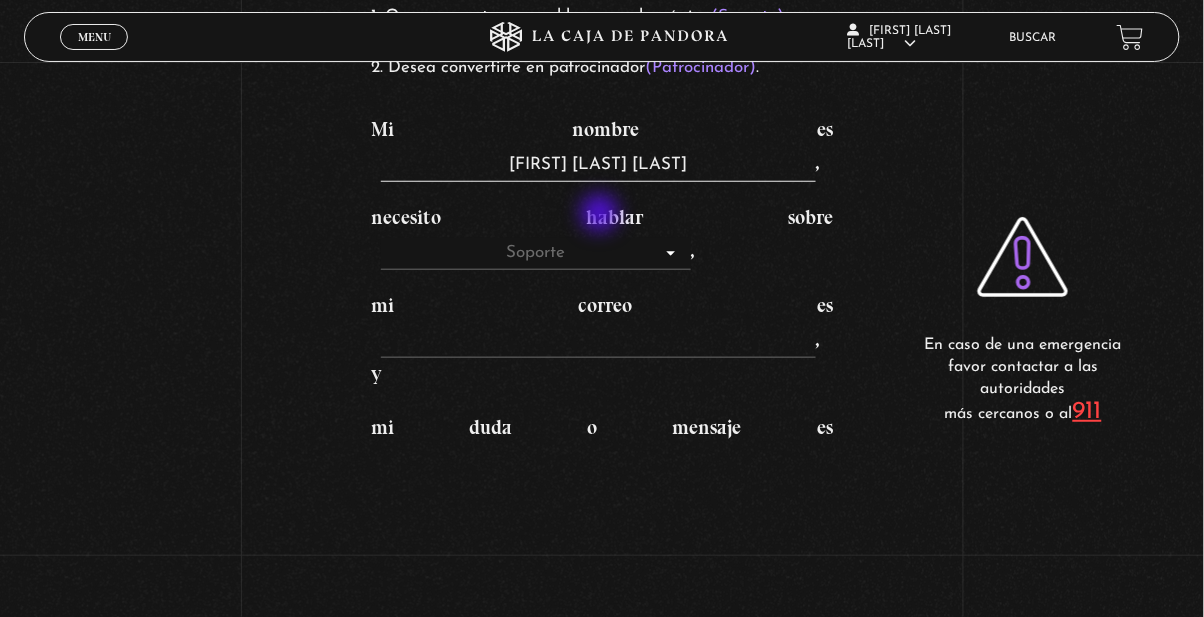scroll, scrollTop: 276, scrollLeft: 0, axis: vertical 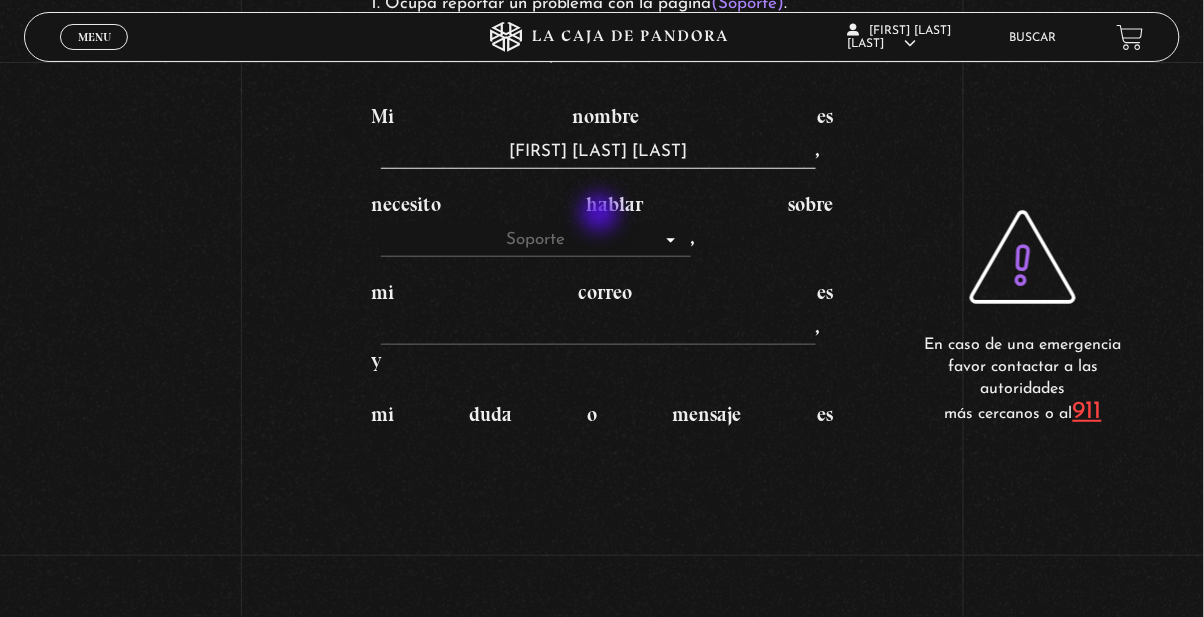 type on "[FIRST] [LAST] [LAST]" 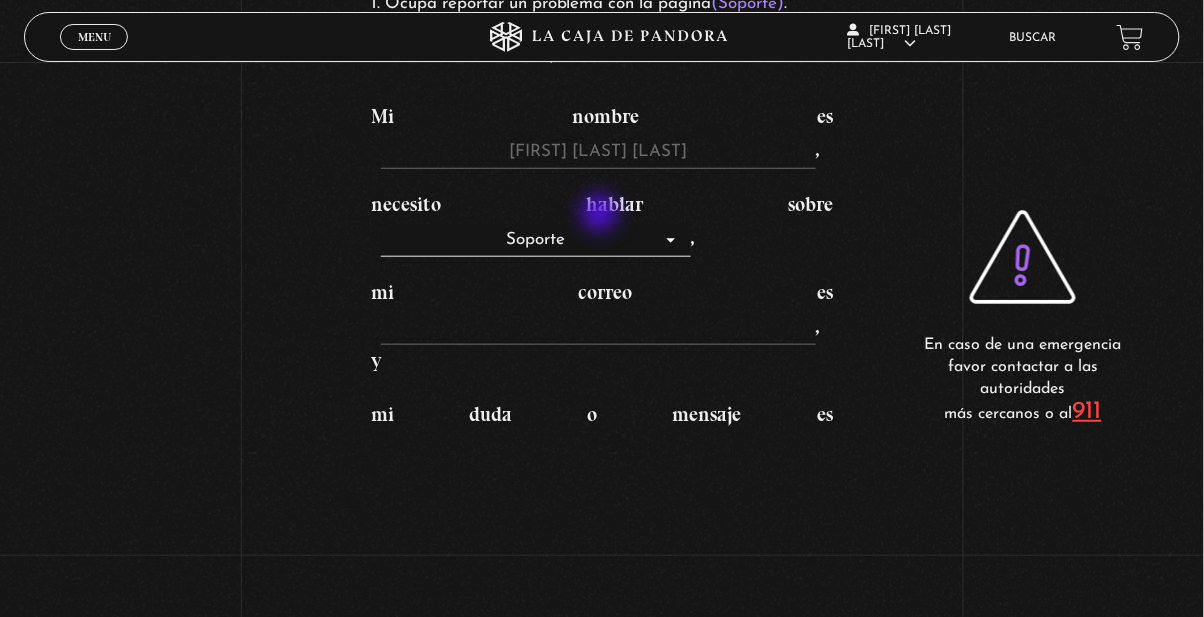 click on "Soporte Patrocinadores" at bounding box center (536, 241) 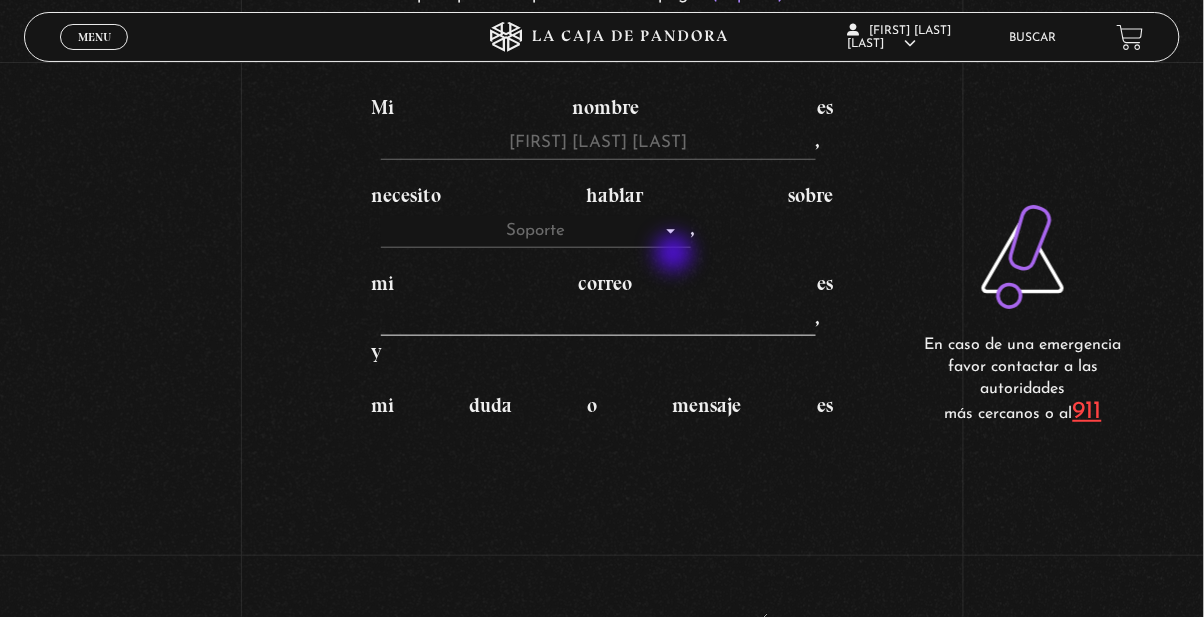 click on "mi correo es  , y" at bounding box center [598, 321] 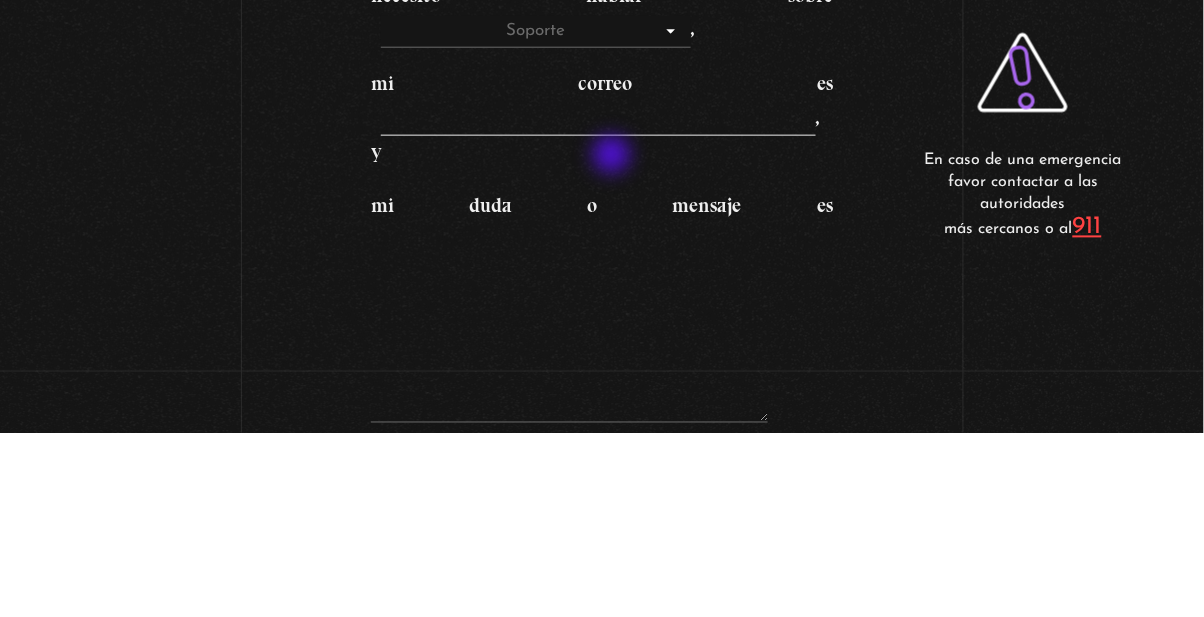 scroll, scrollTop: 301, scrollLeft: 0, axis: vertical 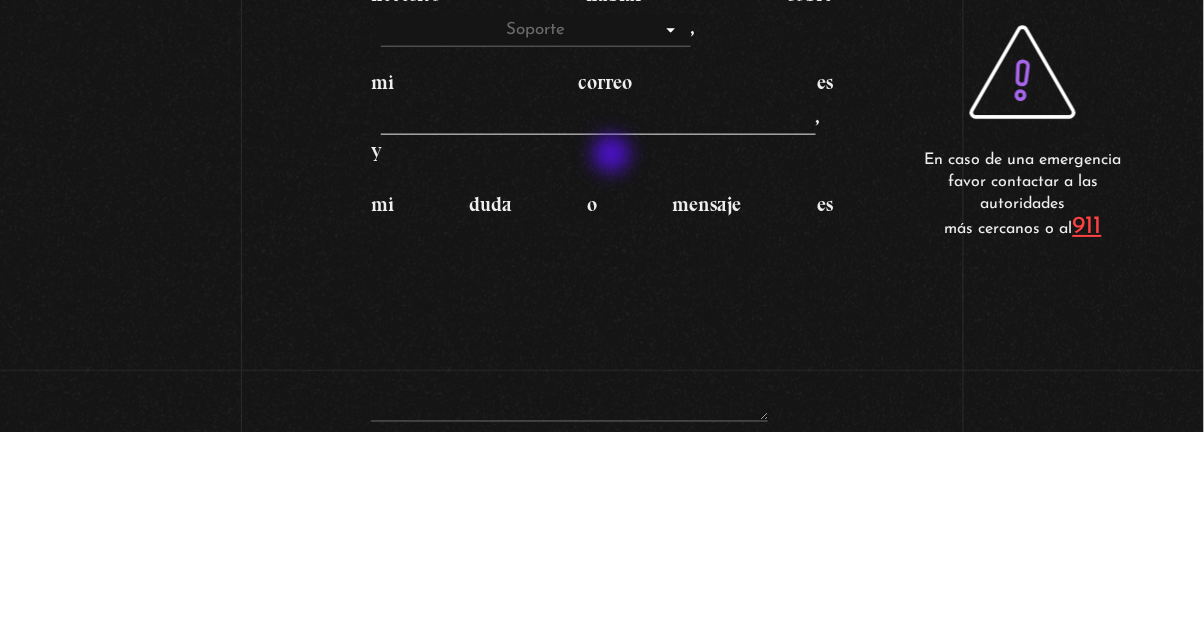 type on "denniscaste@hotmail.com" 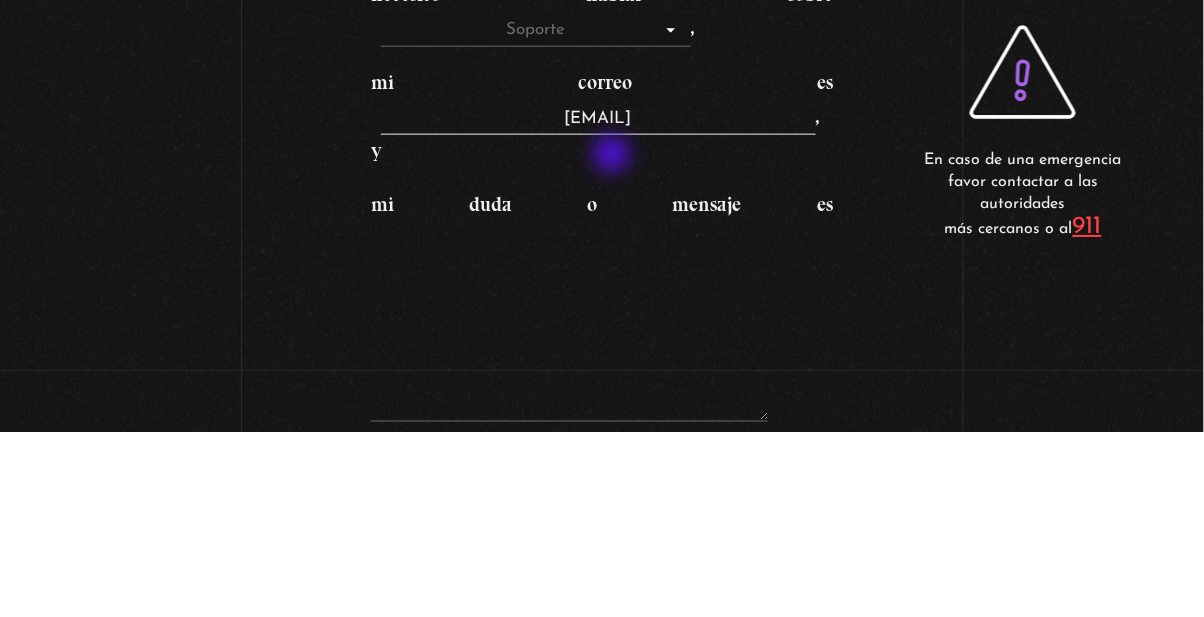 scroll, scrollTop: 301, scrollLeft: 0, axis: vertical 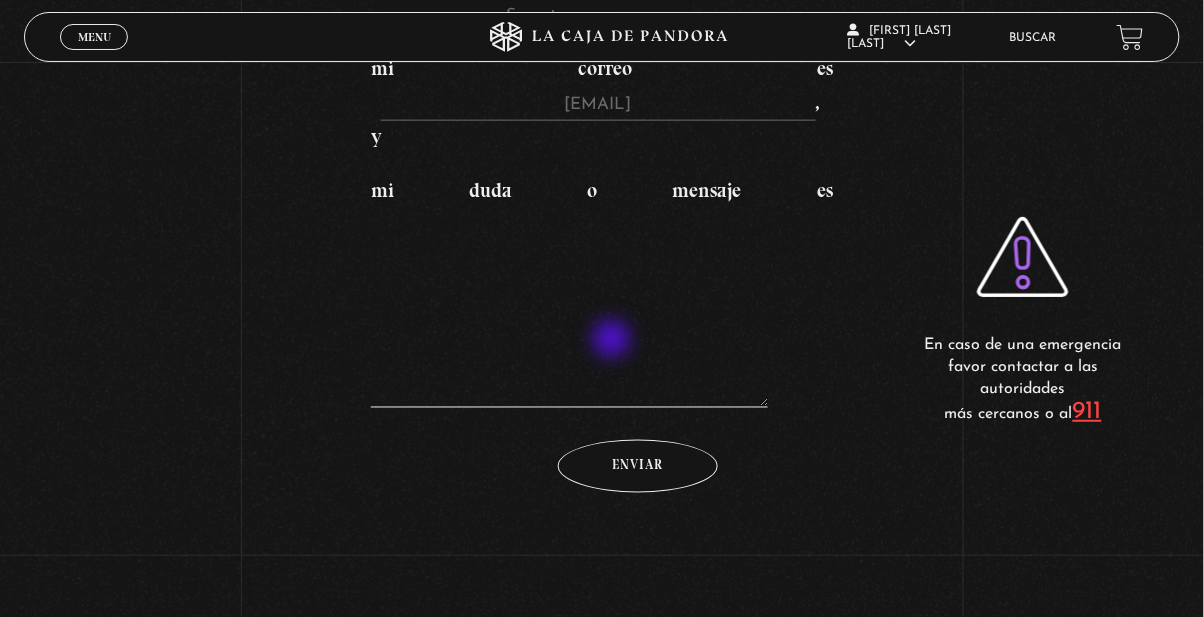 click on "mi duda o mensaje es" at bounding box center [570, 308] 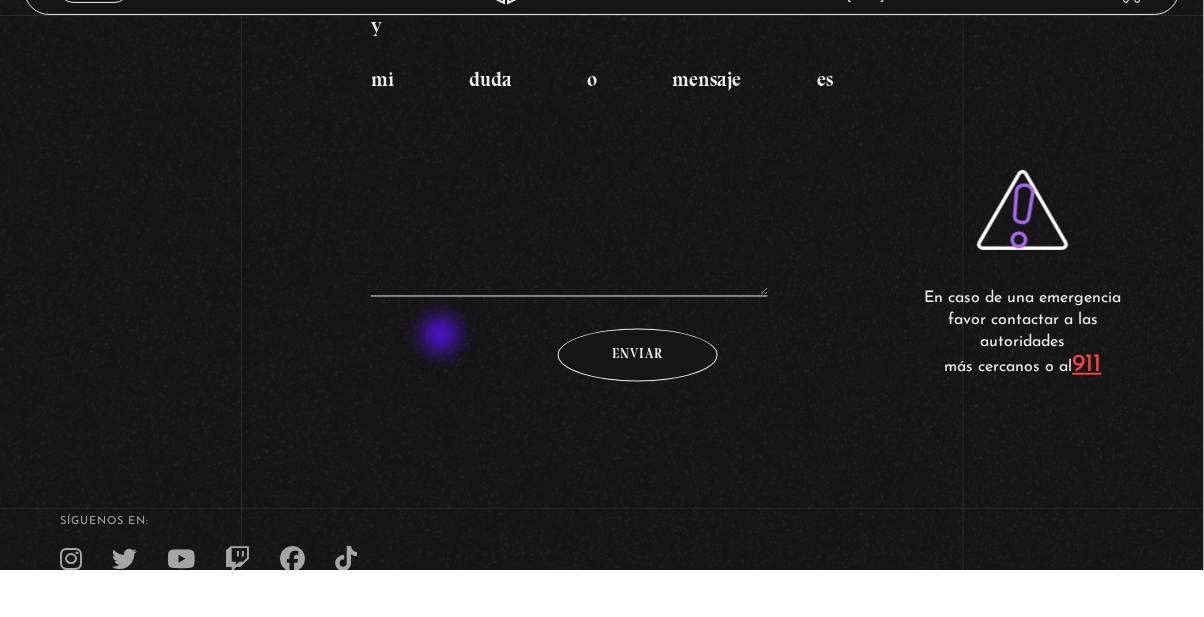 scroll, scrollTop: 564, scrollLeft: 0, axis: vertical 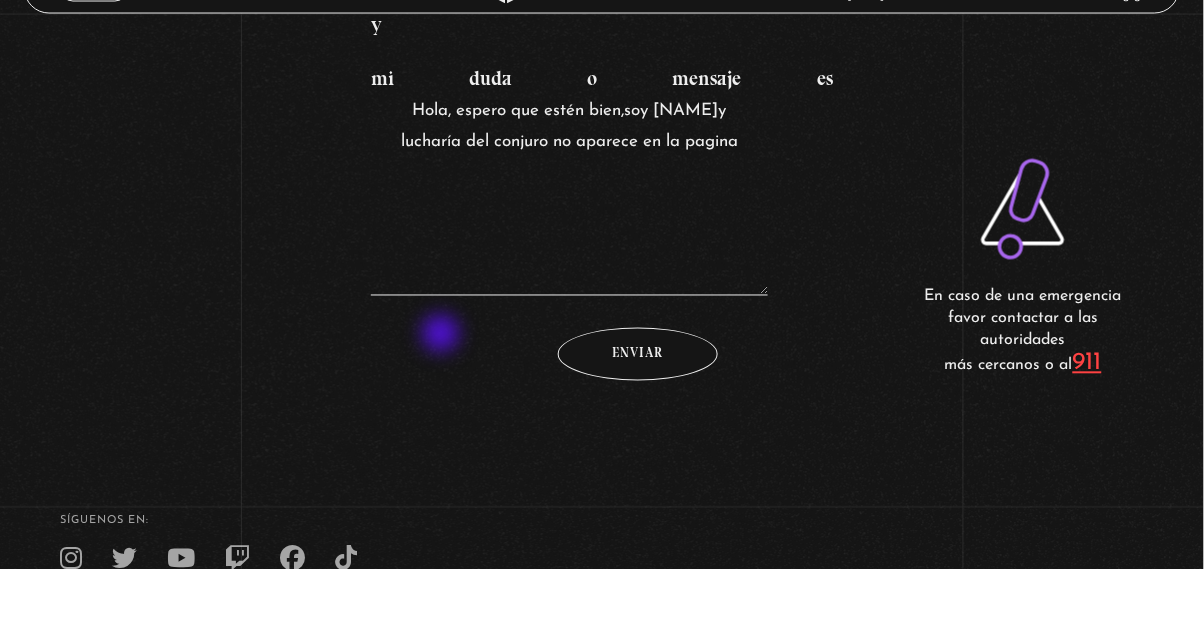 click on "Enviar" at bounding box center [602, 420] 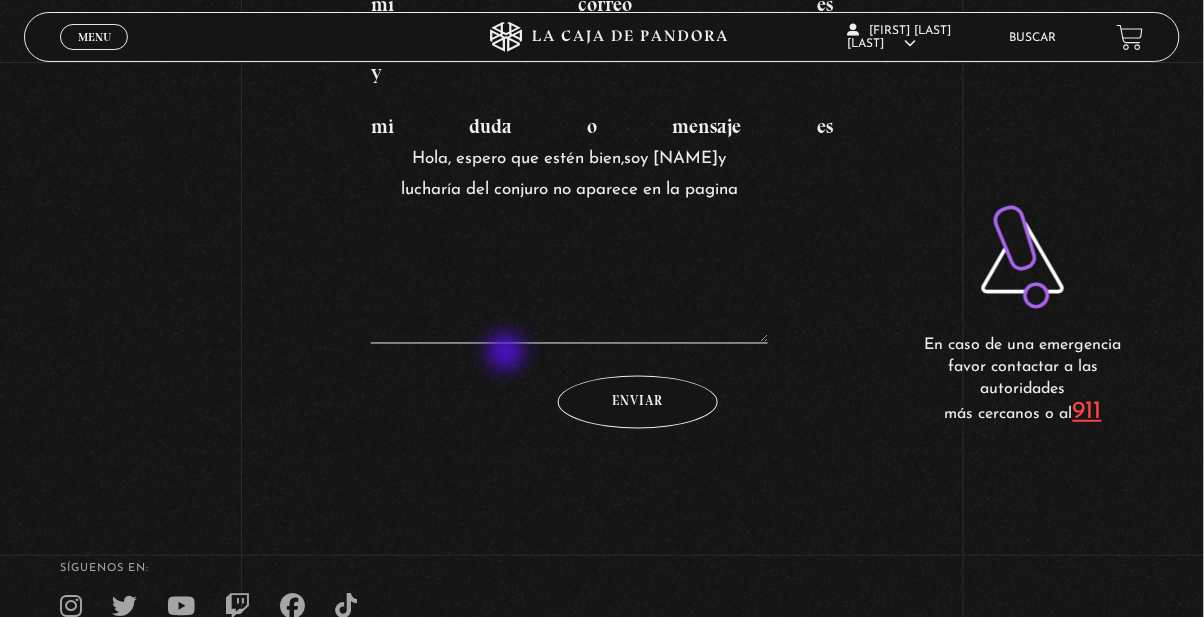 click on "Hola, espero que estén bien,soy anualy lucharía del conjuro no aparece en la pagina" at bounding box center (570, 244) 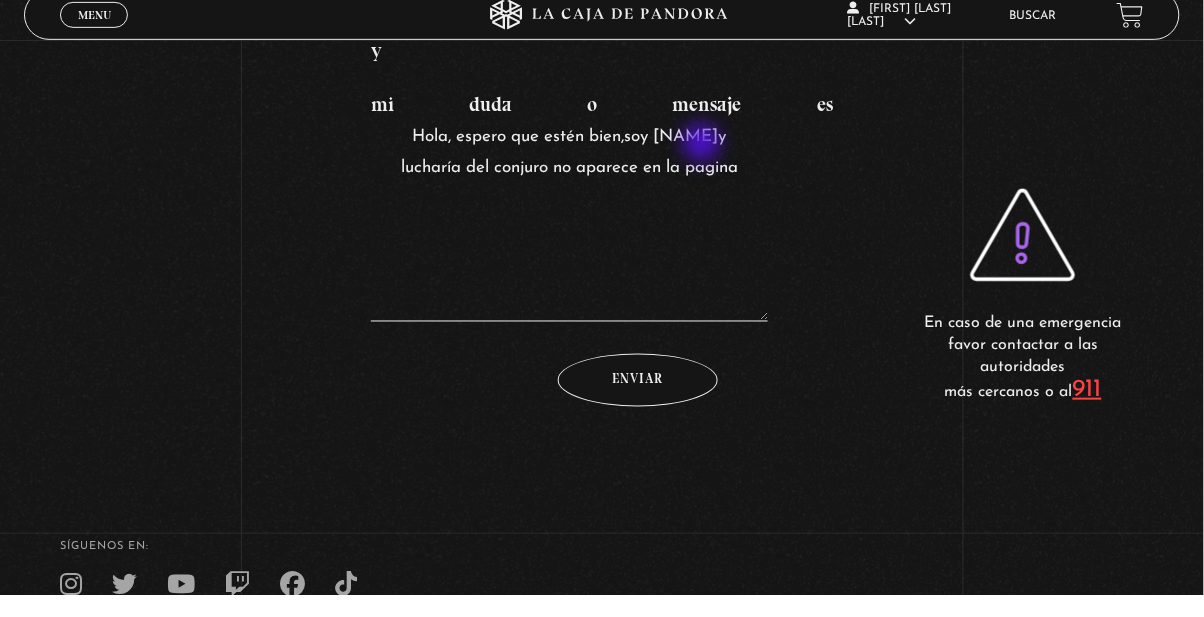 scroll, scrollTop: 564, scrollLeft: 0, axis: vertical 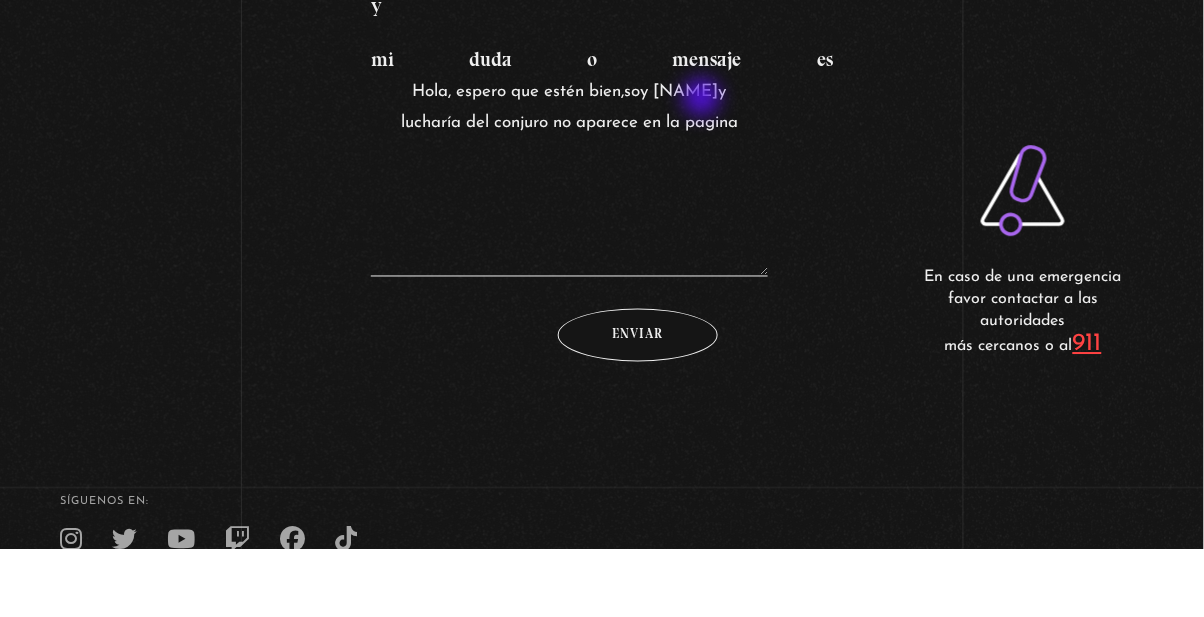 click on "Hola, espero que estén bien,soy anualy lucharía del conjuro no aparece en la pagina" at bounding box center [570, 244] 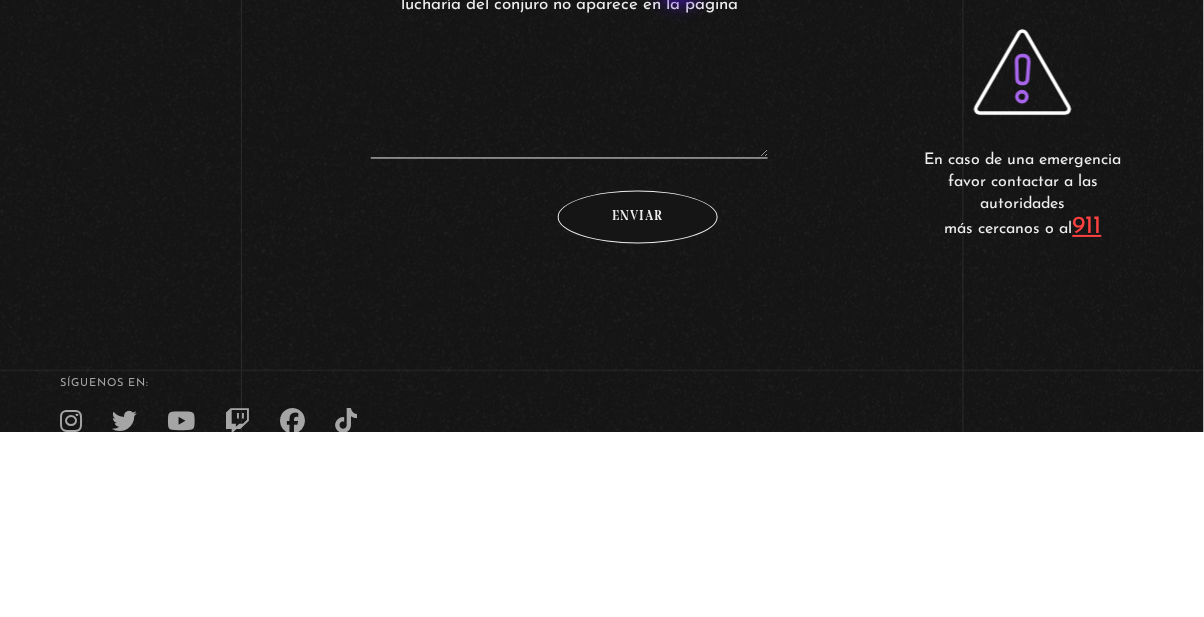 scroll, scrollTop: 564, scrollLeft: 0, axis: vertical 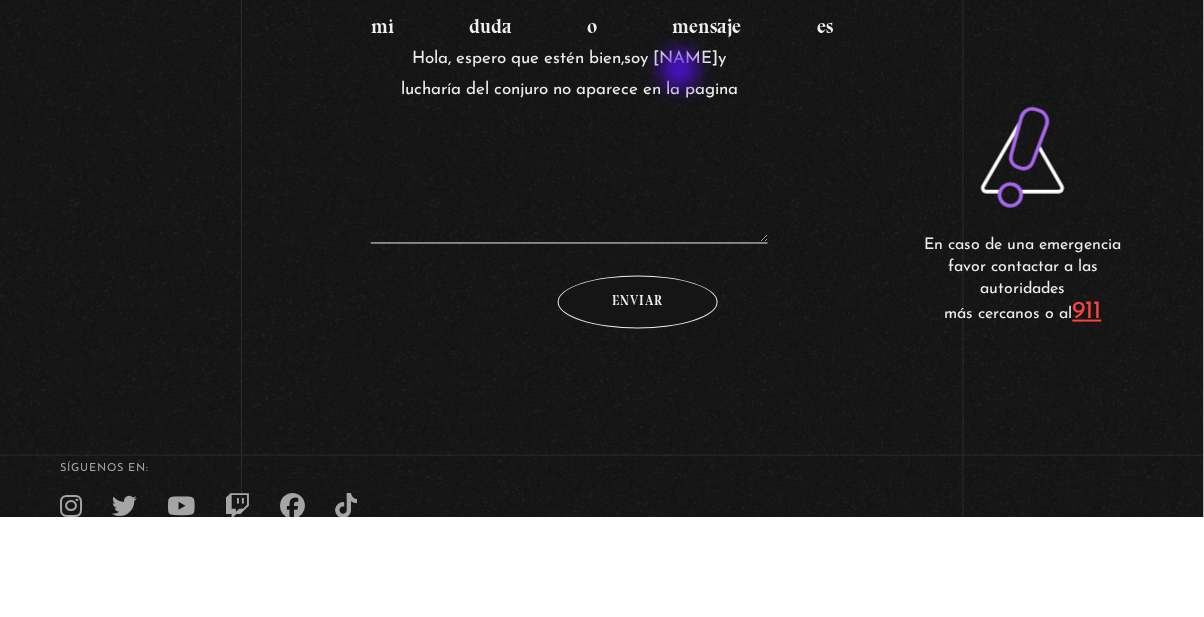 click on "Hola, espero que estén bien,soy anualy lucharía del conjuro no aparece en la pagina" at bounding box center [570, 244] 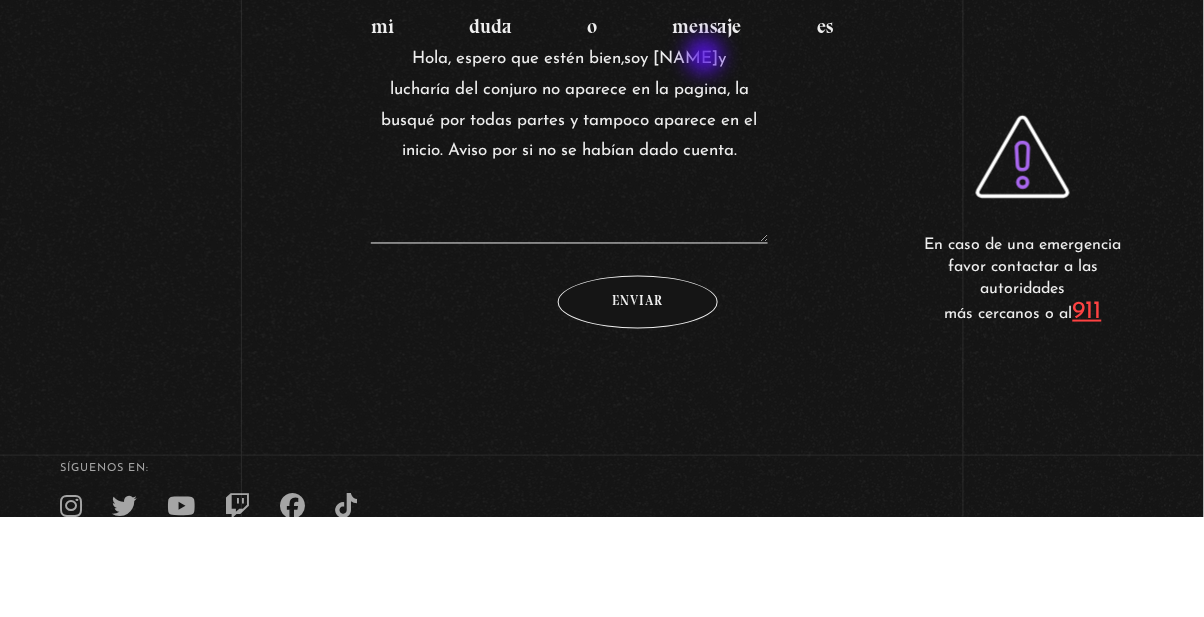 click on "Hola, espero que estén bien,soy anualy lucharía del conjuro no aparece en la pagina, la busqué por todas partes y tampoco aparece en el inicio. Aviso por si no se habían dado cuenta." at bounding box center (570, 244) 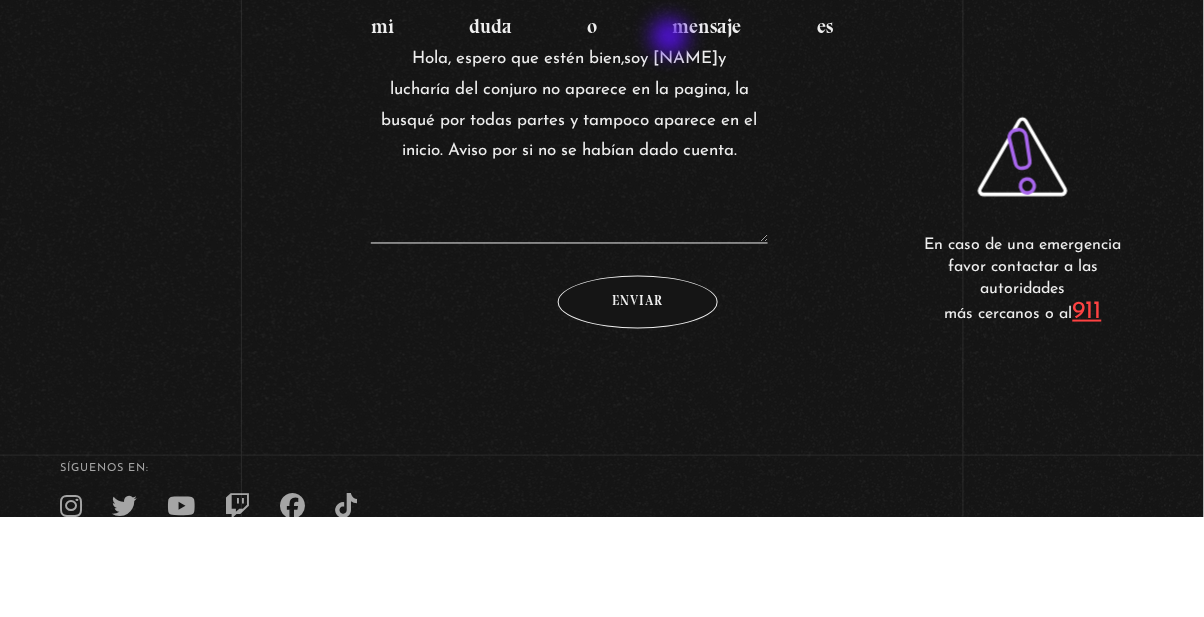 click on "Hola, espero que estén bien,soy anualy lucharía del conjuro no aparece en la pagina, la busqué por todas partes y tampoco aparece en el inicio. Aviso por si no se habían dado cuenta." at bounding box center (570, 244) 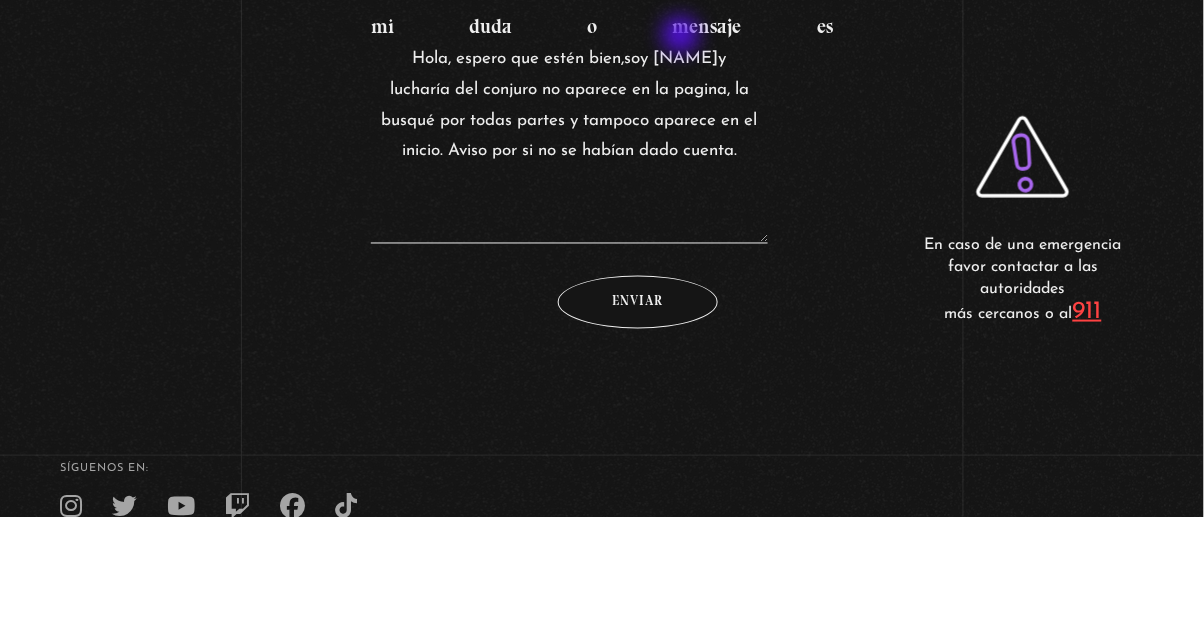 click on "Hola, espero que estén bien,soy anualy lucharía del conjuro no aparece en la pagina, la busqué por todas partes y tampoco aparece en el inicio. Aviso por si no se habían dado cuenta." at bounding box center [570, 244] 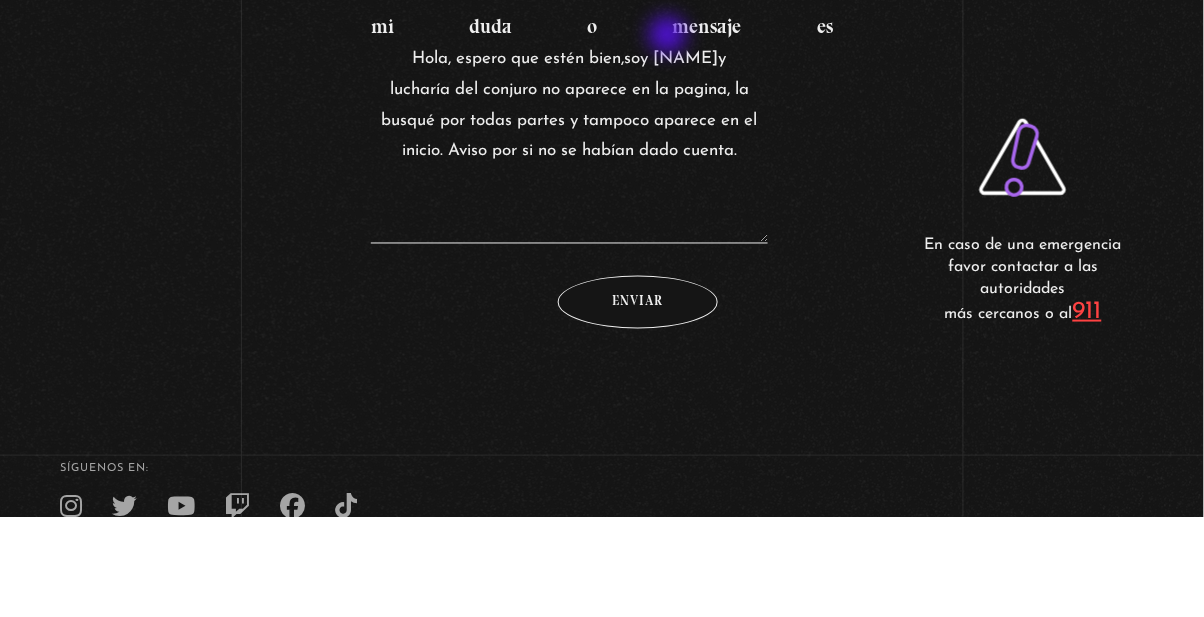 click on "Hola, espero que estén bien,soy anualy lucharía del conjuro no aparece en la pagina, la busqué por todas partes y tampoco aparece en el inicio. Aviso por si no se habían dado cuenta." at bounding box center (570, 244) 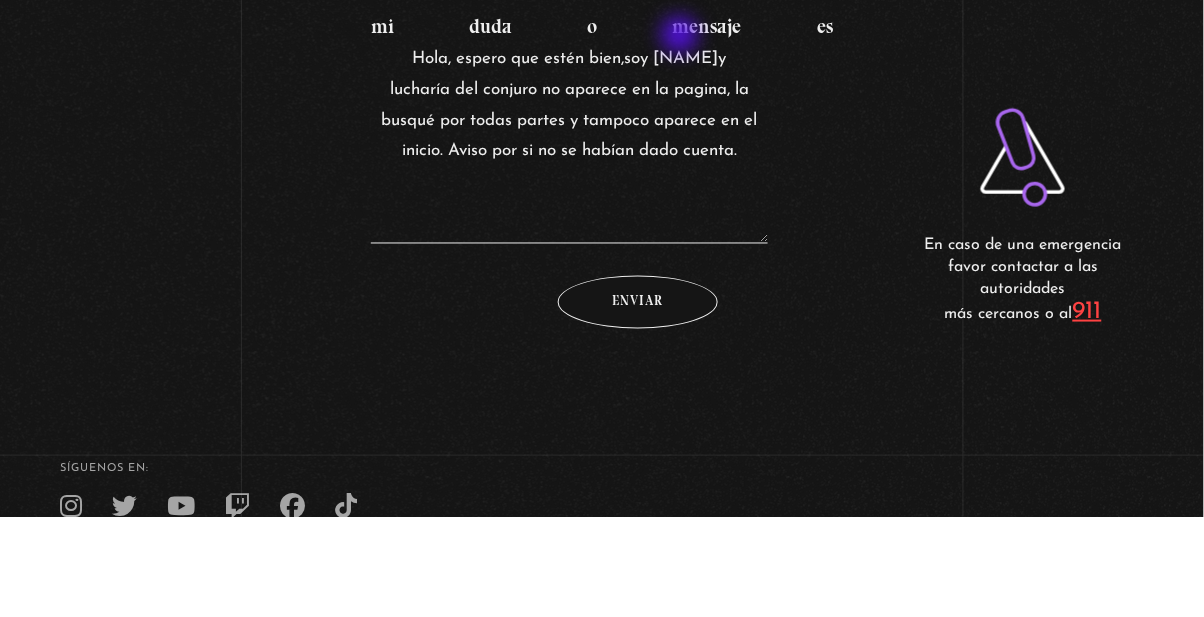 click on "Hola, espero que estén bien,soy anualy lucharía del conjuro no aparece en la pagina, la busqué por todas partes y tampoco aparece en el inicio. Aviso por si no se habían dado cuenta." at bounding box center [570, 244] 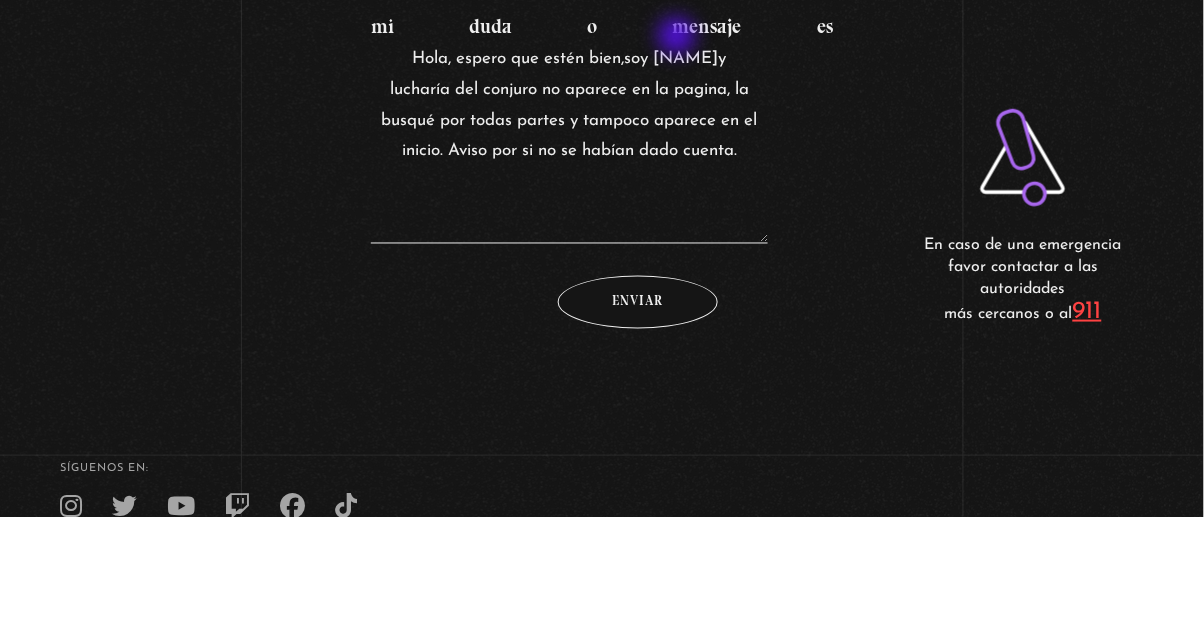 click on "Hola, espero que estén bien,soy anual y lucharía del conjuro no aparece en la pagina, la busqué por todas partes y tampoco aparece en el inicio. Aviso por si no se habían dado cuenta." at bounding box center [570, 244] 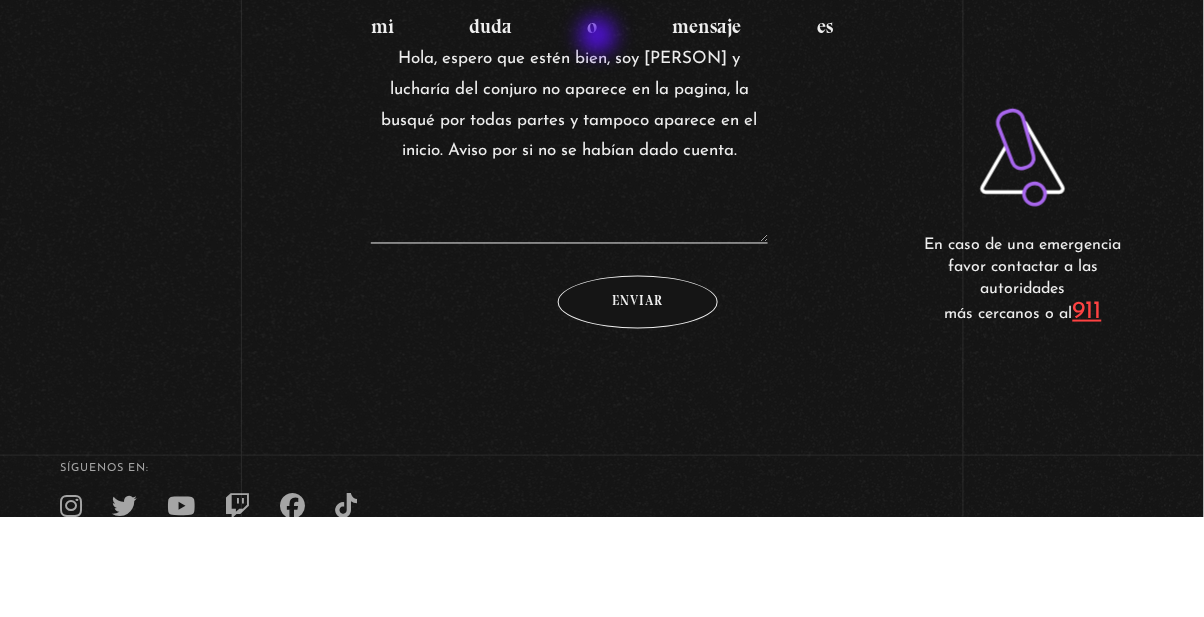 click on "Hola, espero que estén bien, soy anual y lucharía del conjuro no aparece en la pagina, la busqué por todas partes y tampoco aparece en el inicio. Aviso por si no se habían dado cuenta." at bounding box center [570, 244] 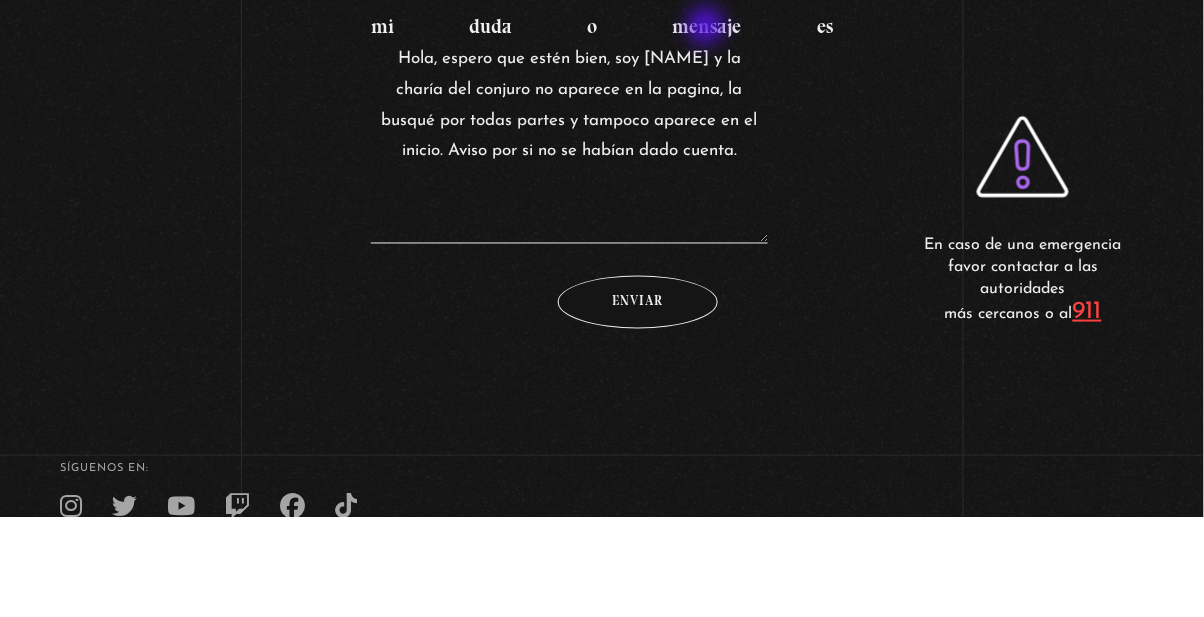 click on "Hola, espero que estén bien, soy anual y la charía del conjuro no aparece en la pagina, la busqué por todas partes y tampoco aparece en el inicio. Aviso por si no se habían dado cuenta." at bounding box center [570, 244] 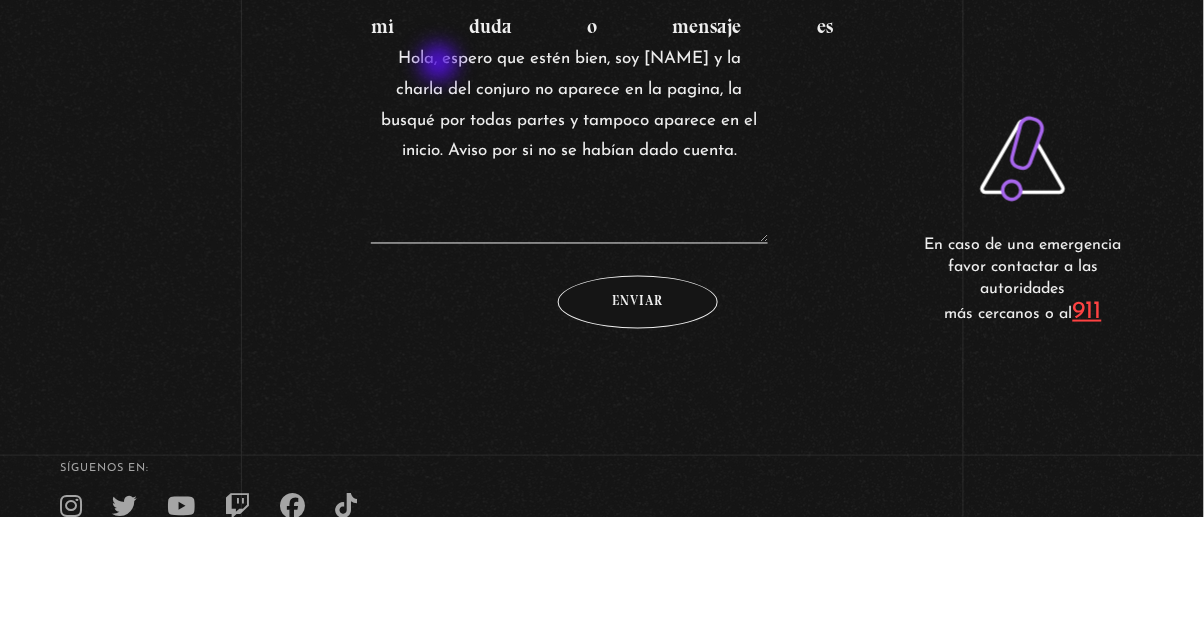 click on "Hola, espero que estén bien, soy anual y la charla del conjuro no aparece en la pagina, la busqué por todas partes y tampoco aparece en el inicio. Aviso por si no se habían dado cuenta." at bounding box center [570, 244] 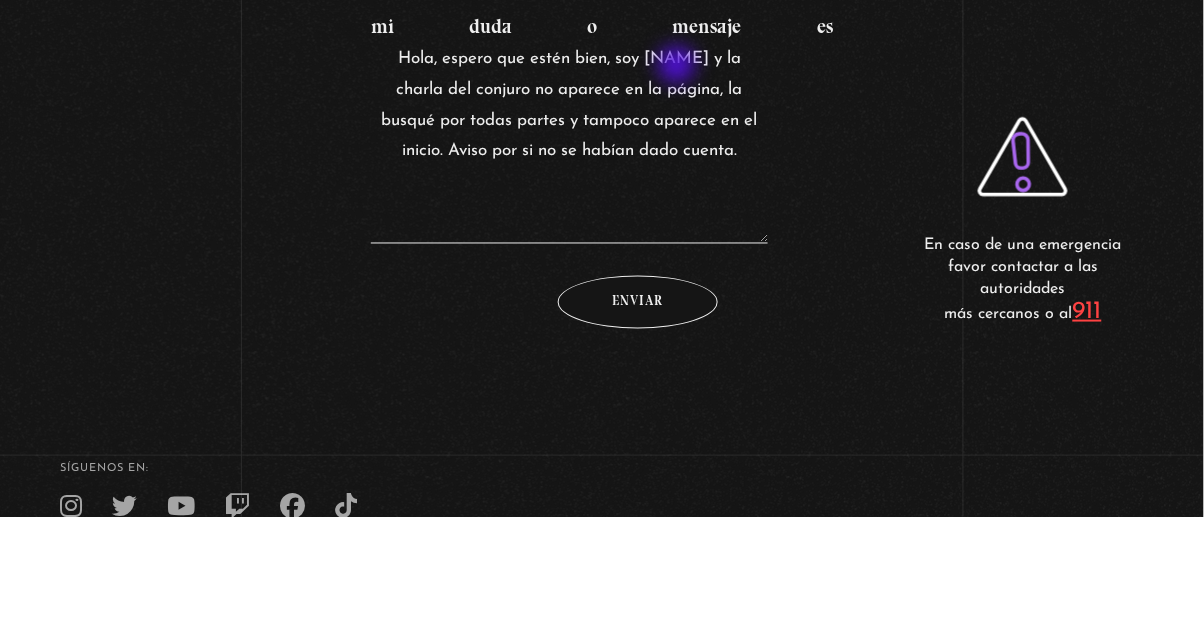 click on "Hola, espero que estén bien, soy anual y la charla del conjuro no aparece en la página, la busqué por todas partes y tampoco aparece en el inicio. Aviso por si no se habían dado cuenta." at bounding box center [570, 244] 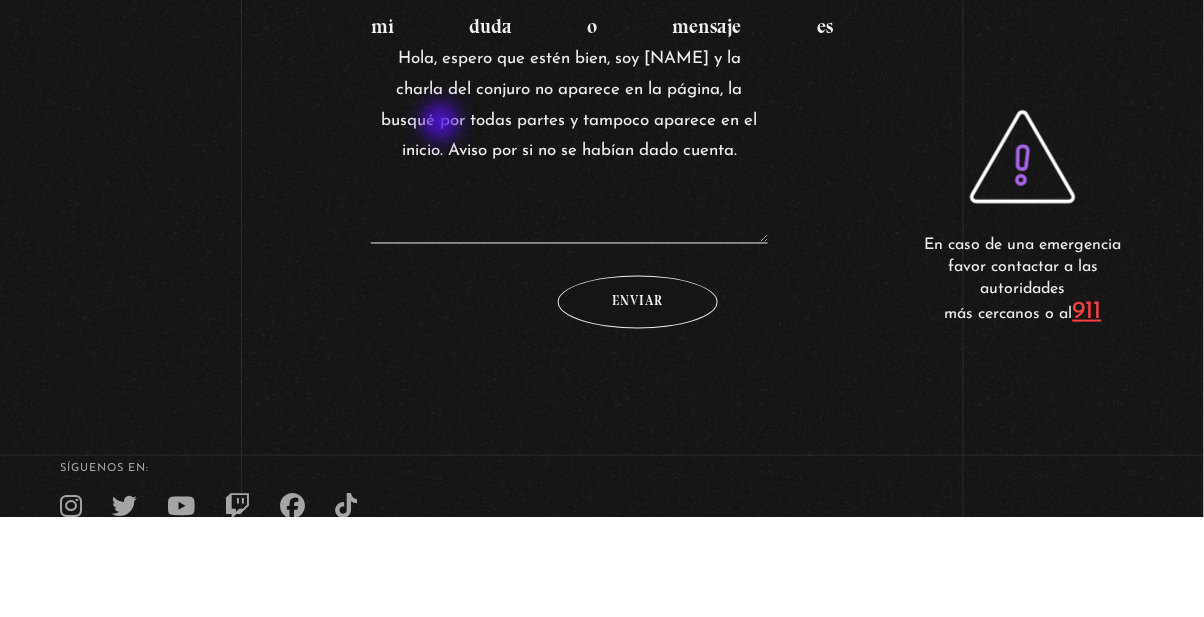 click on "Hola, espero que estén bien, soy anual y la charla del conjuro no aparece en la página, la busqué por todas partes y tampoco aparece en el inicio. Aviso por si no se habían dado cuenta." at bounding box center (570, 244) 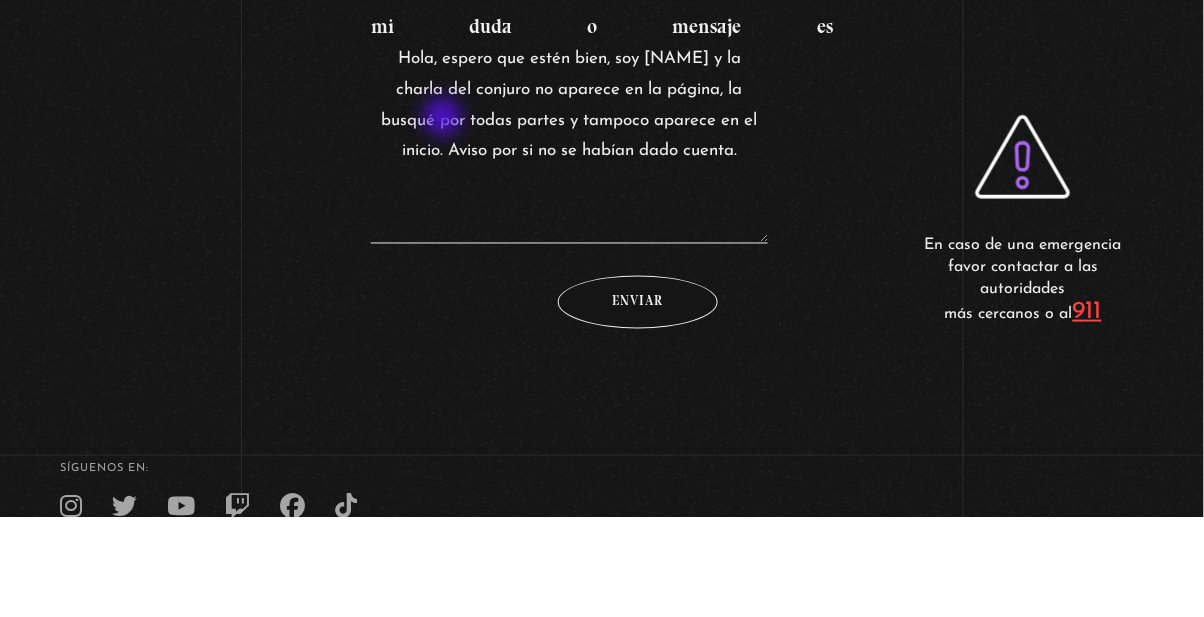 click on "Hola, espero que estén bien, soy anual y la charla del conjuro no aparece en la página, la busqué por todas partes y tampoco aparece en el inicio. Aviso por si no se habían dado cuenta." at bounding box center [570, 244] 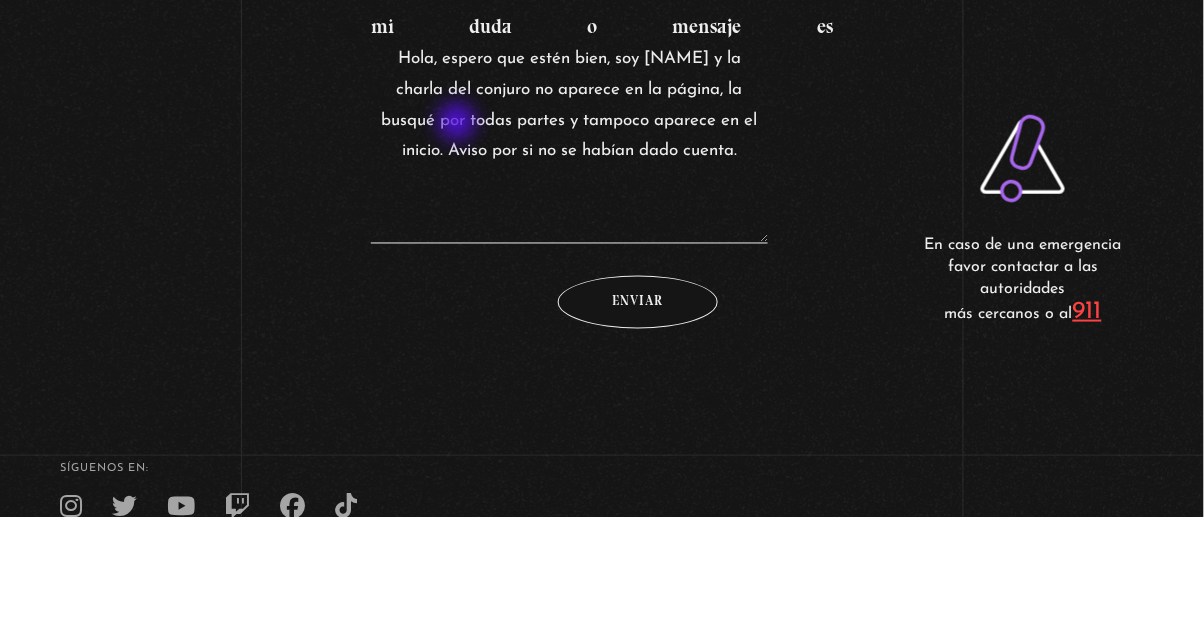 click on "Hola, espero que estén bien, soy anual y la charla del conjuro no aparece en la página, la busqué por todas partes y tampoco aparece en el inicio. Aviso por si no se habían dado cuenta." at bounding box center (570, 244) 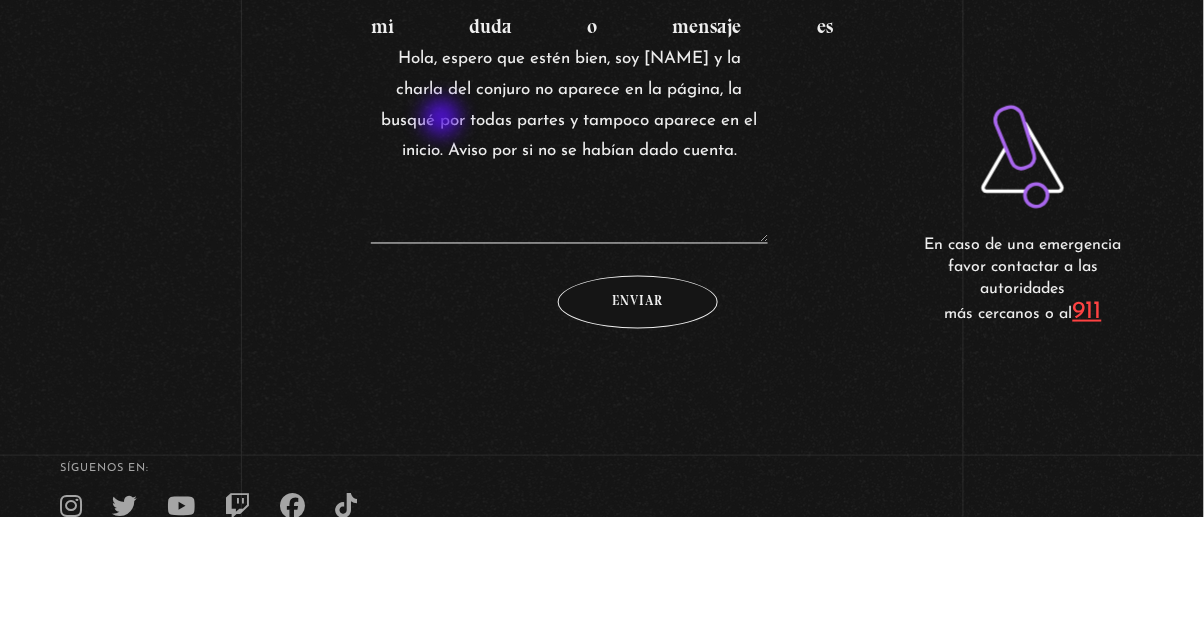 click on "Hola, espero que estén bien, soy anual y la charla del conjuro no aparece en la página, la busqué por todas partes y tampoco aparece en el inicio. Aviso por si no se habían dado cuenta." at bounding box center [570, 244] 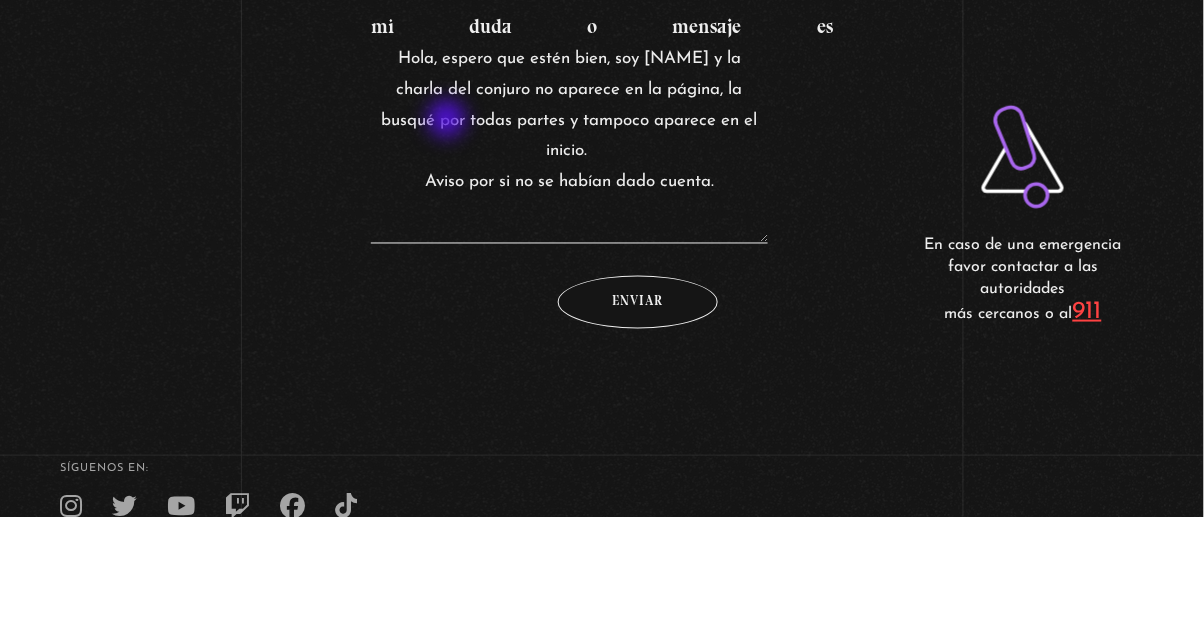 click on "Hola, espero que estén bien, soy anual y la charla del conjuro no aparece en la página, la busqué por todas partes y tampoco aparece en el inicio.
Aviso por si no se habían dado cuenta." at bounding box center (570, 244) 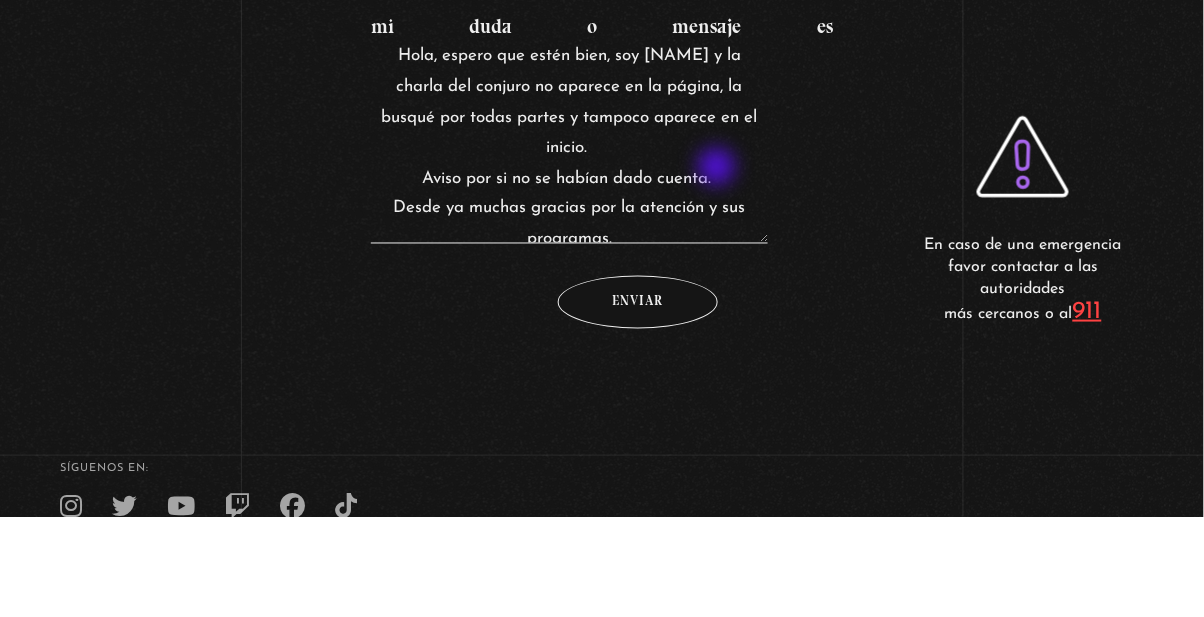 scroll, scrollTop: 0, scrollLeft: 0, axis: both 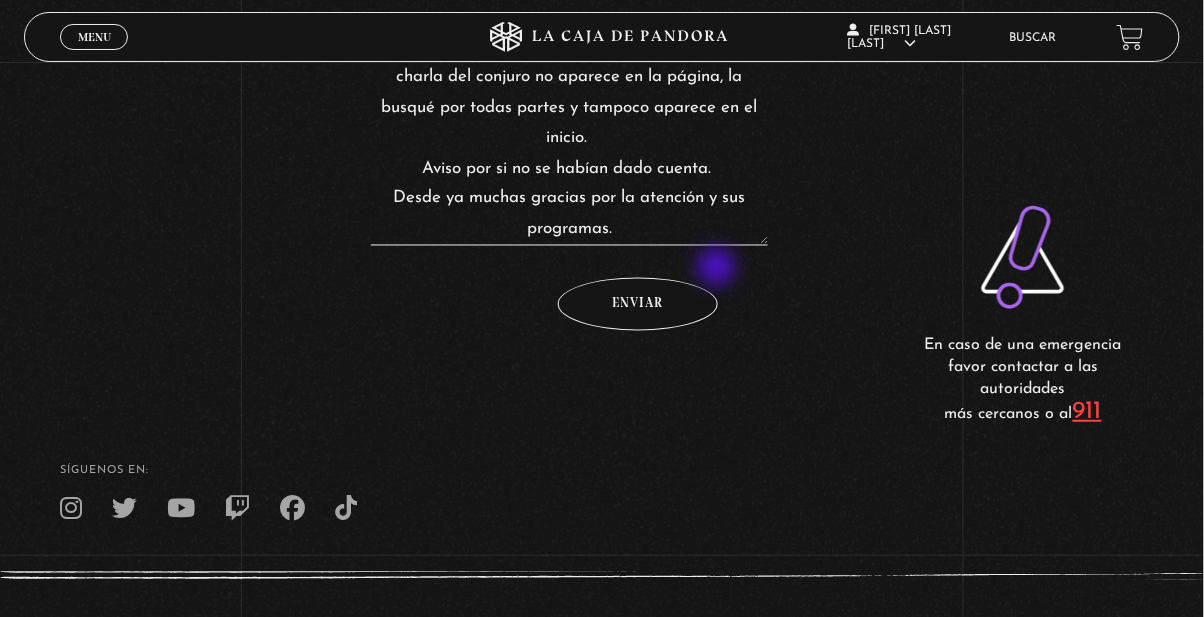 type on "Hola, espero que estén bien, soy anual y la charla del conjuro no aparece en la página, la busqué por todas partes y tampoco aparece en el inicio.
Aviso por si no se habían dado cuenta.
Desde ya muchas gracias por la atención y sus programas." 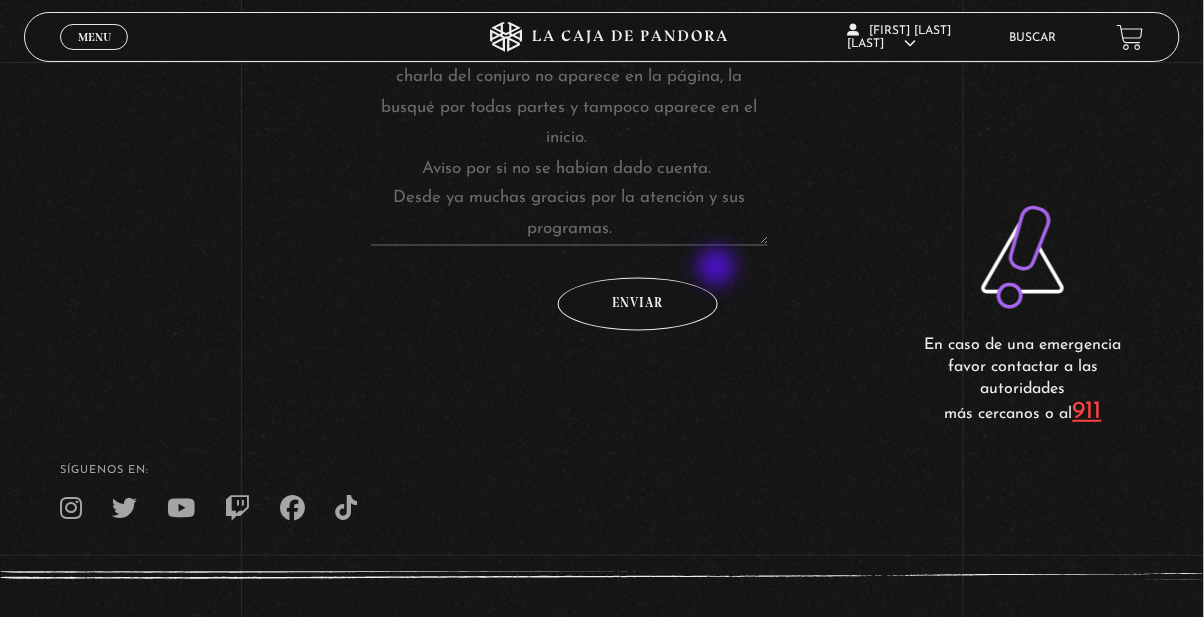 click on "Enviar" at bounding box center [638, 304] 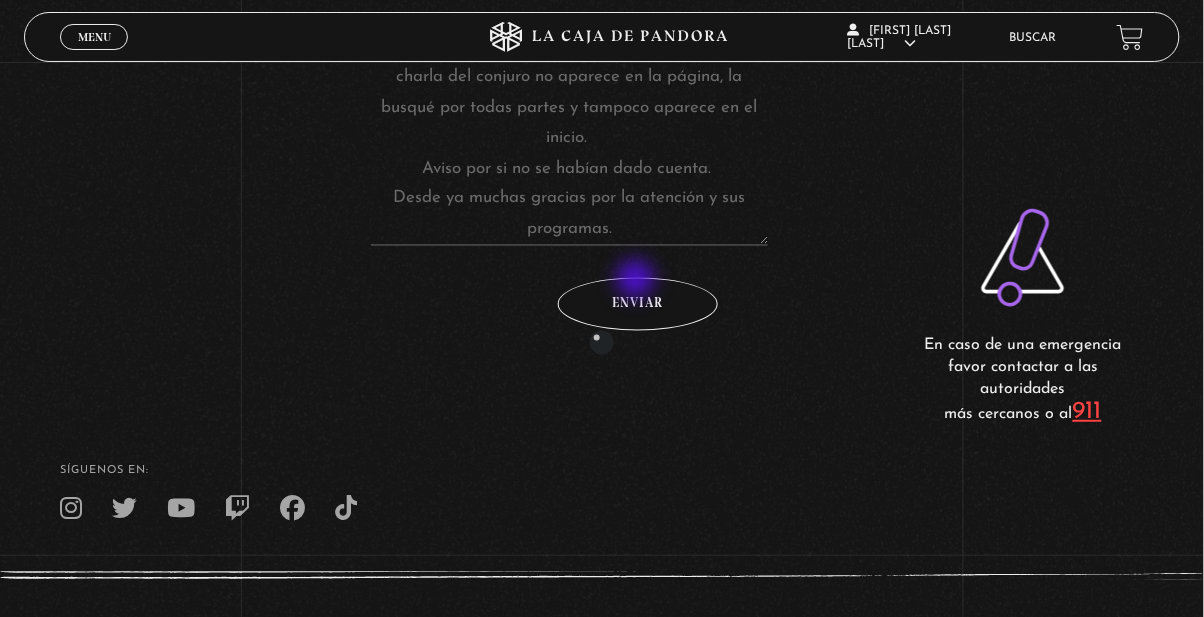 click on "Enviar" at bounding box center [638, 304] 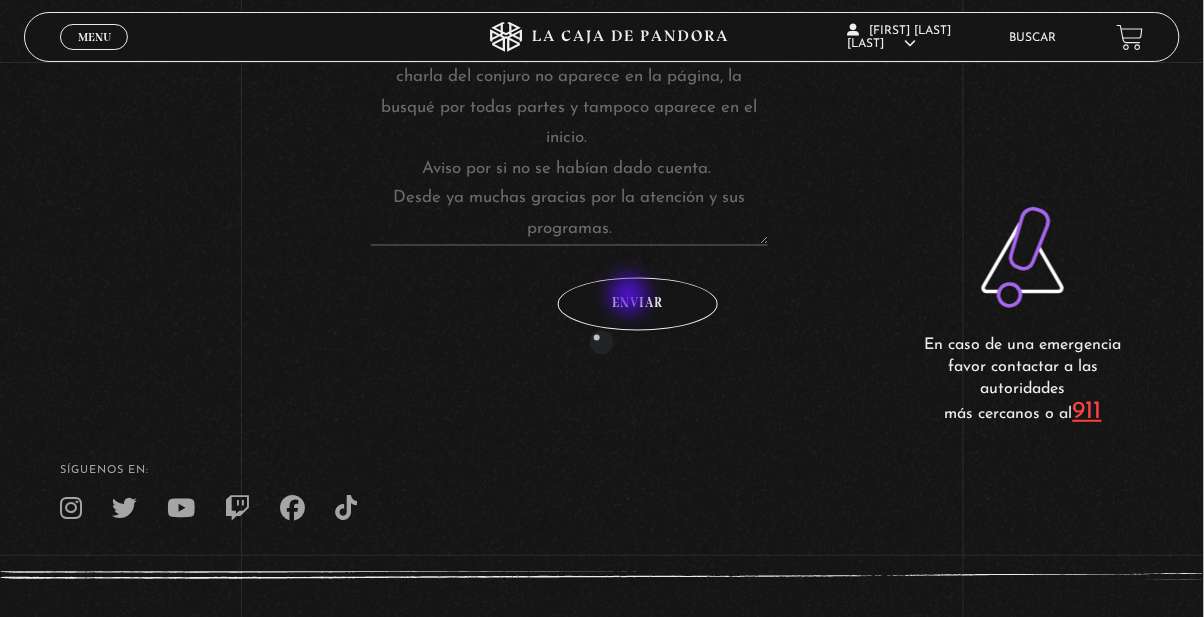 click on "Menu" at bounding box center [94, 37] 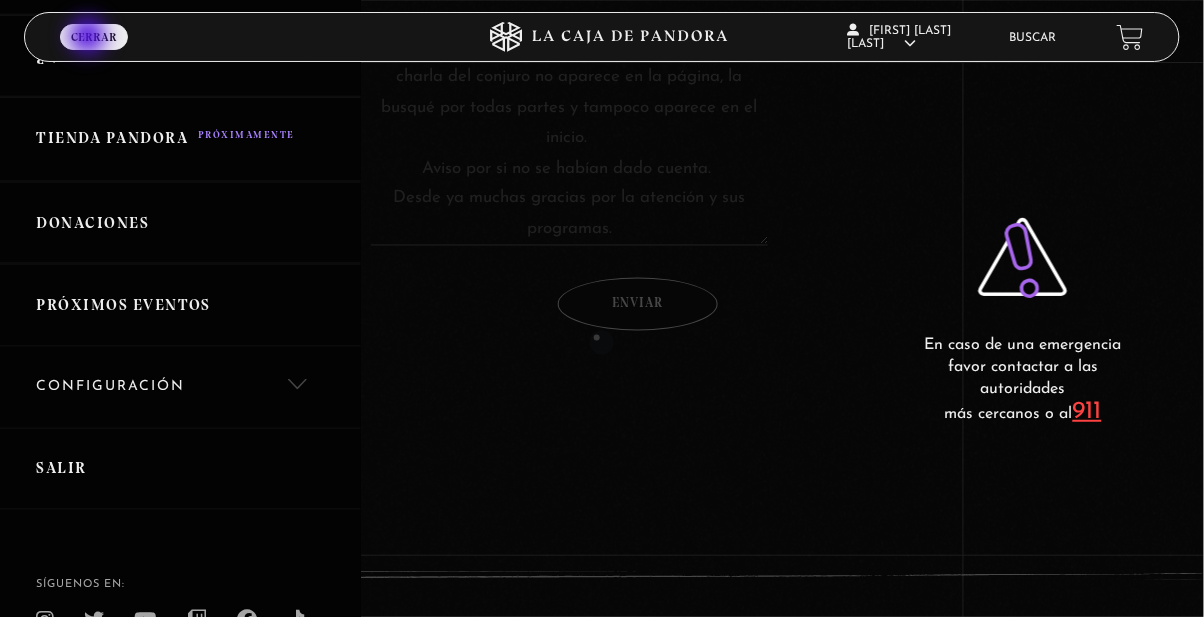 scroll, scrollTop: 507, scrollLeft: 0, axis: vertical 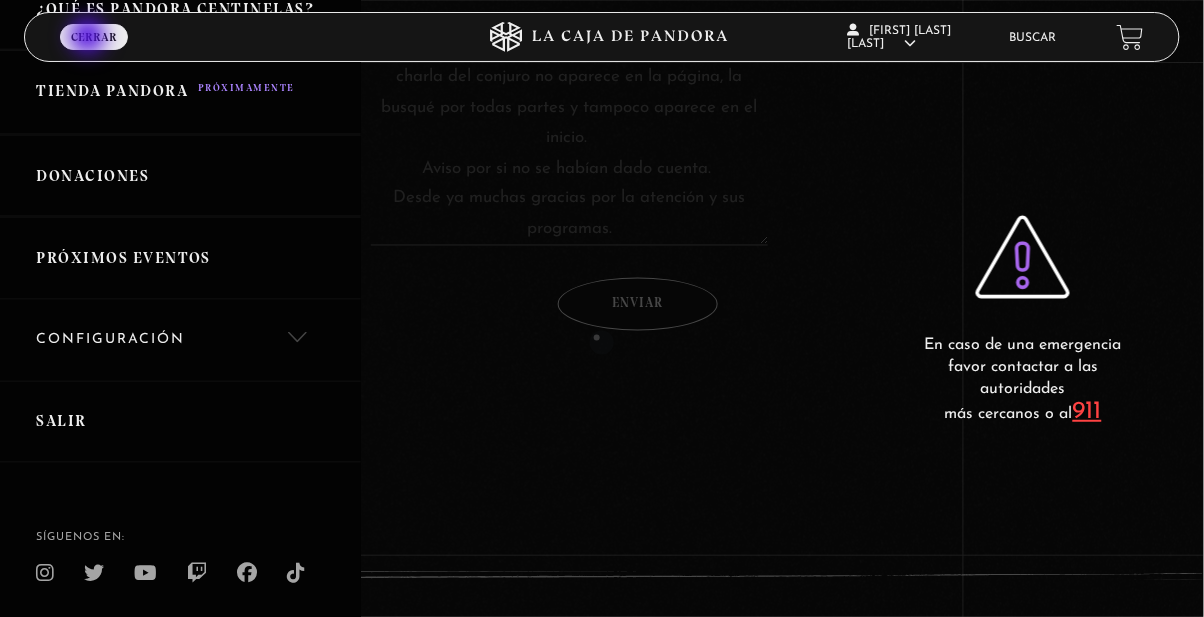 click on "Configuración" at bounding box center [180, 340] 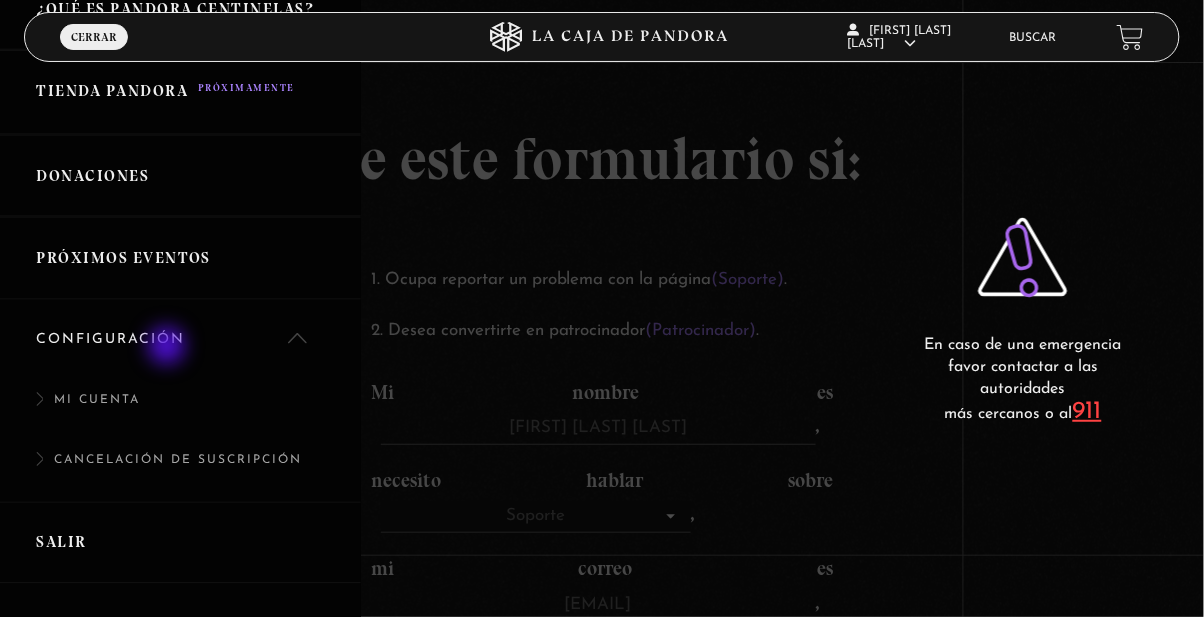 click on "Mi cuenta" at bounding box center [180, 411] 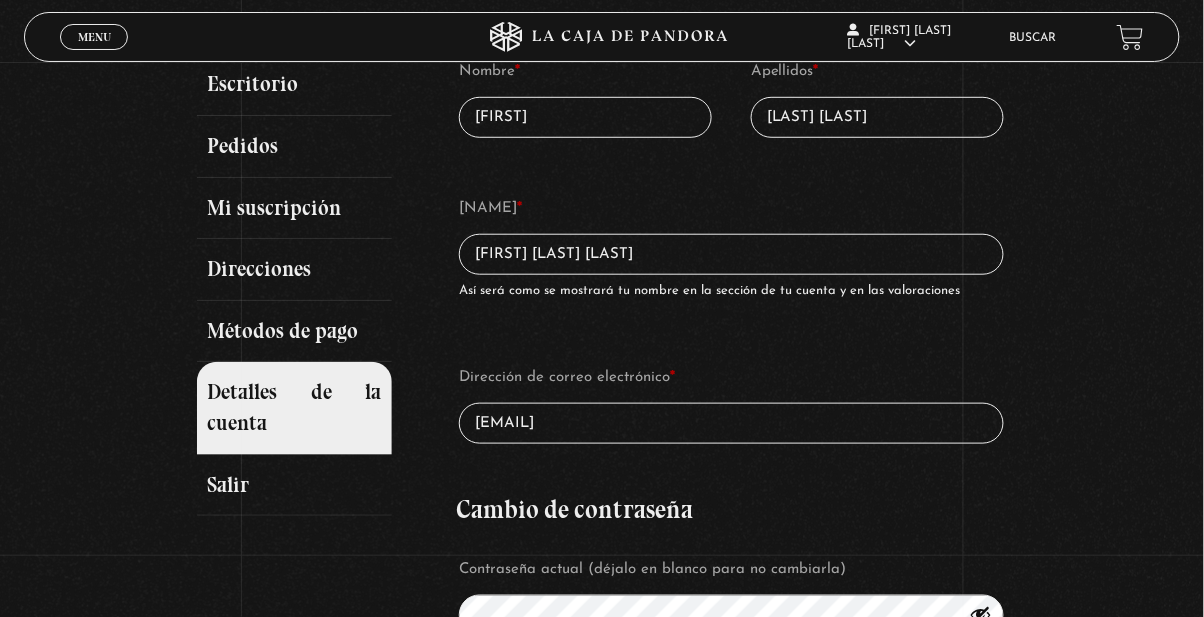 scroll, scrollTop: 248, scrollLeft: 0, axis: vertical 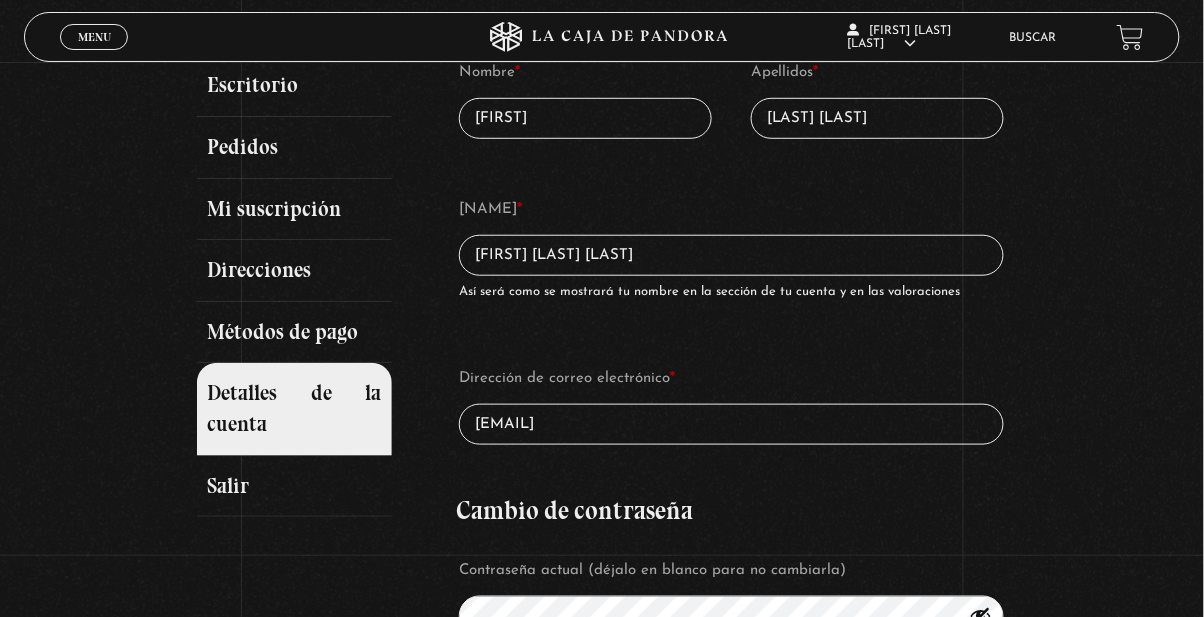 click on "Detalles de la cuenta" at bounding box center (294, 409) 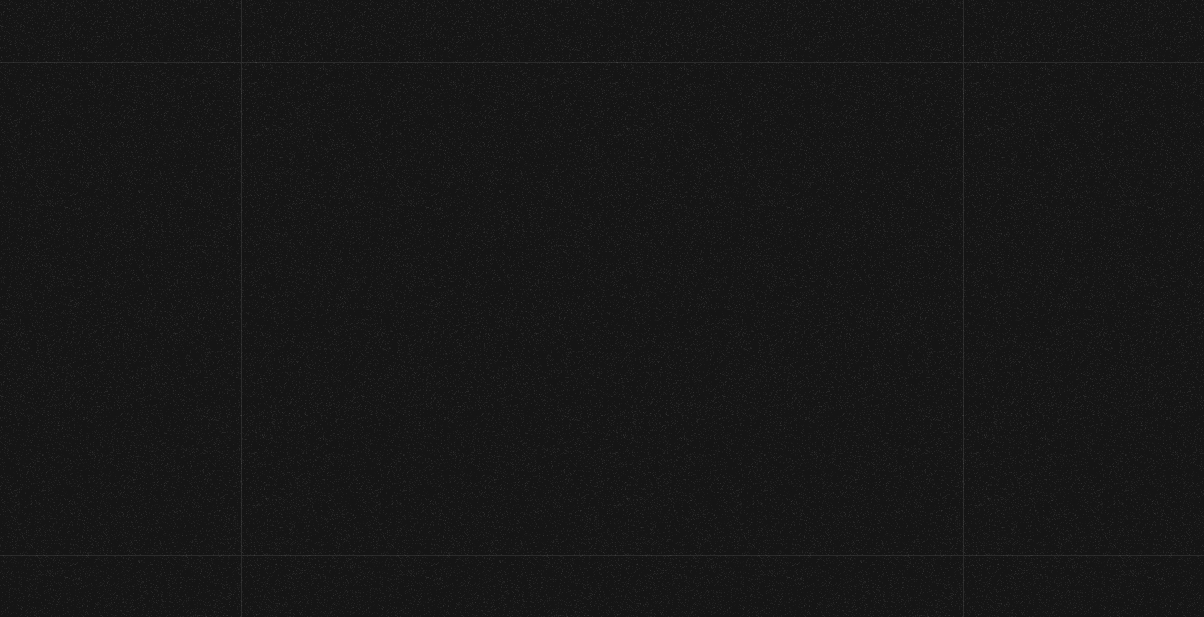 scroll, scrollTop: 0, scrollLeft: 0, axis: both 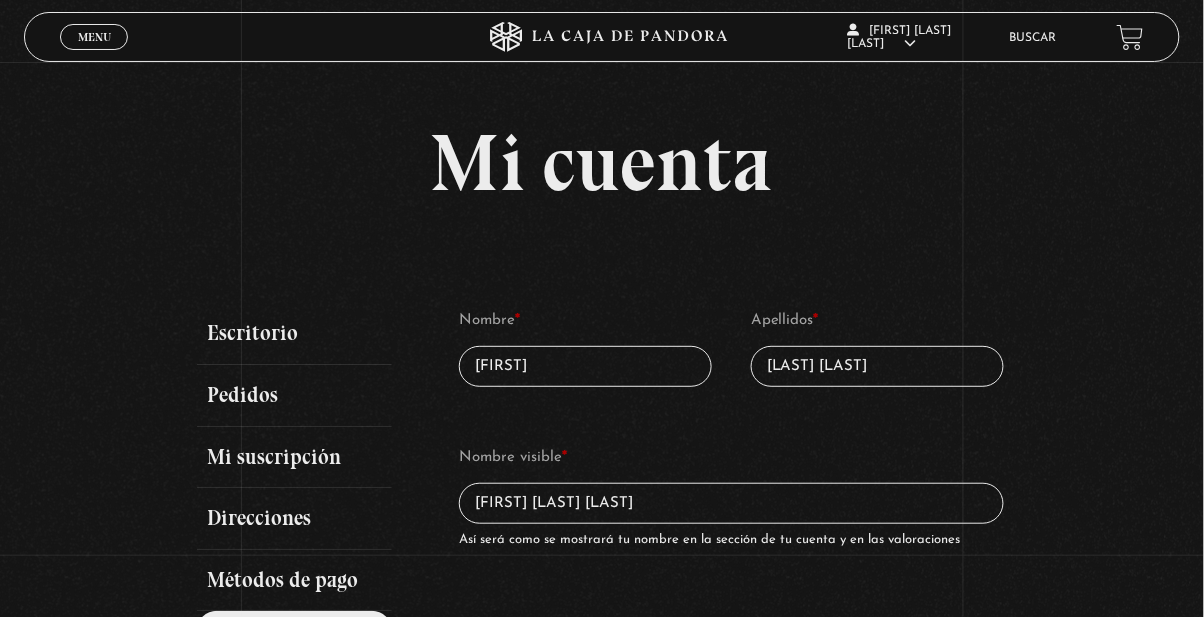 click on "Mi suscripción" at bounding box center [294, 458] 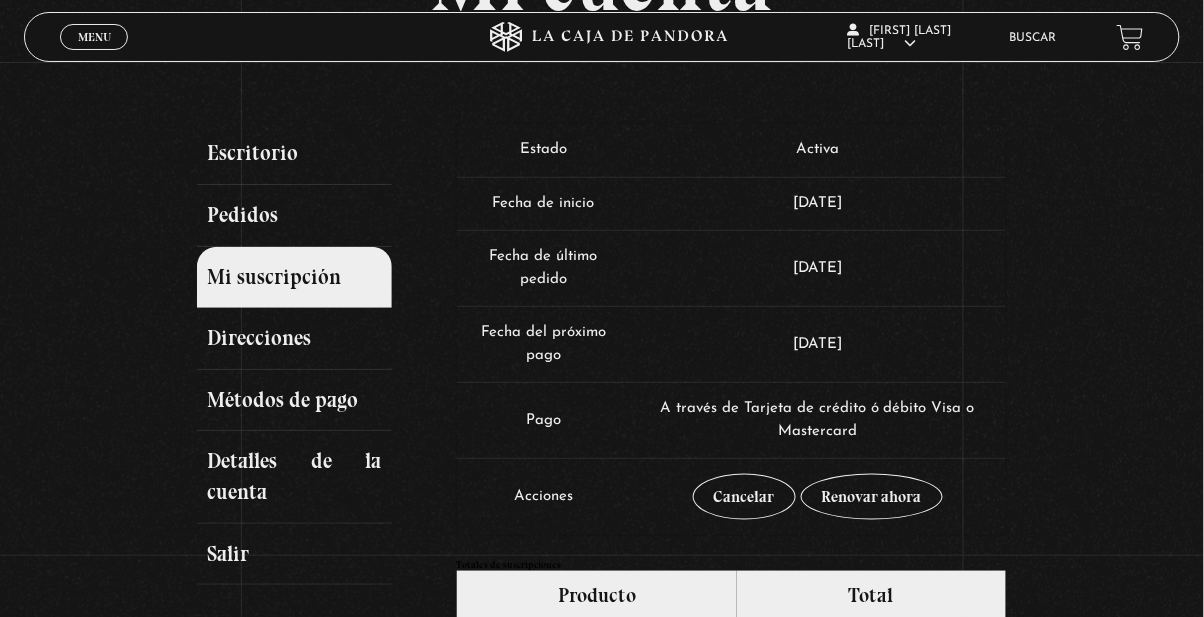 scroll, scrollTop: 187, scrollLeft: 0, axis: vertical 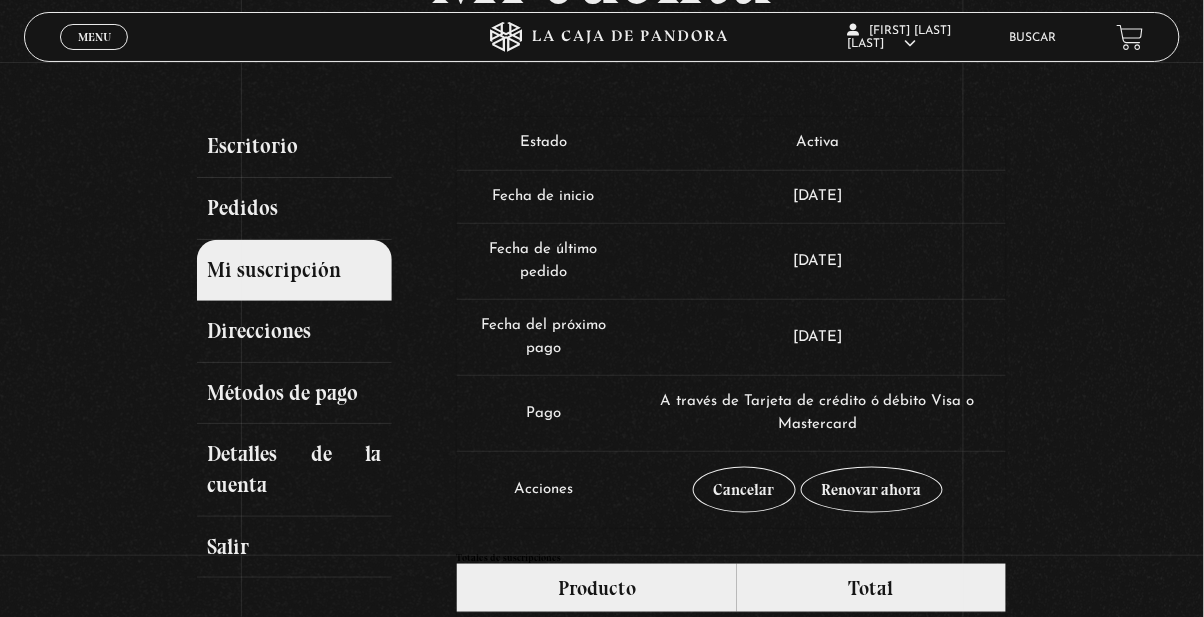 click on "Pedidos" at bounding box center [294, 209] 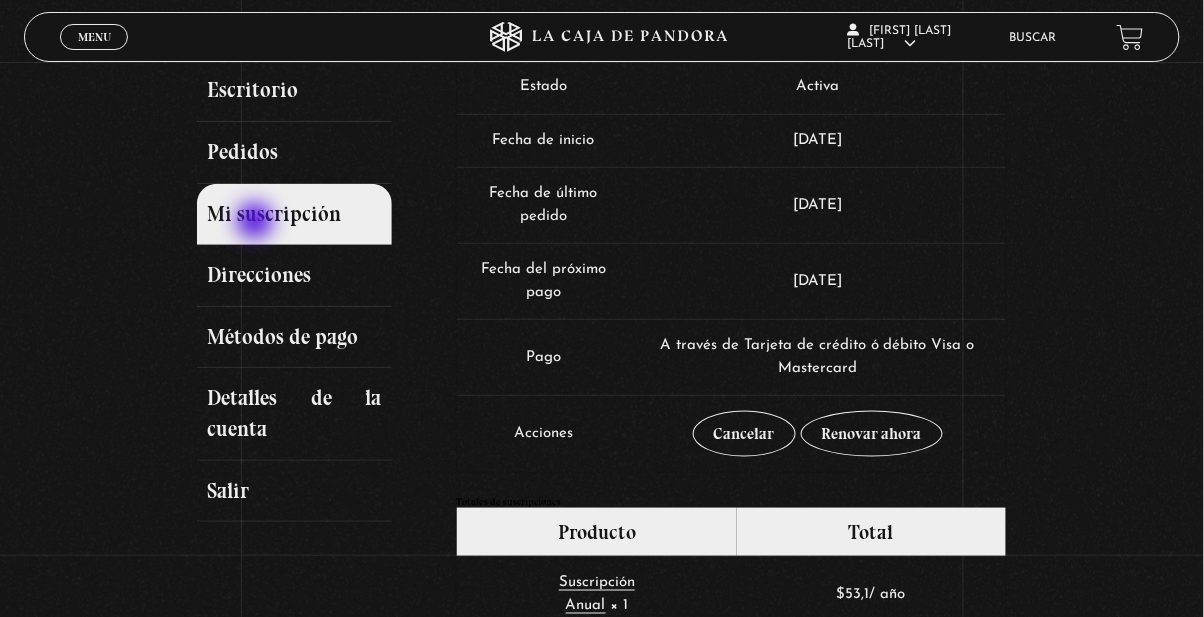 scroll, scrollTop: 251, scrollLeft: 0, axis: vertical 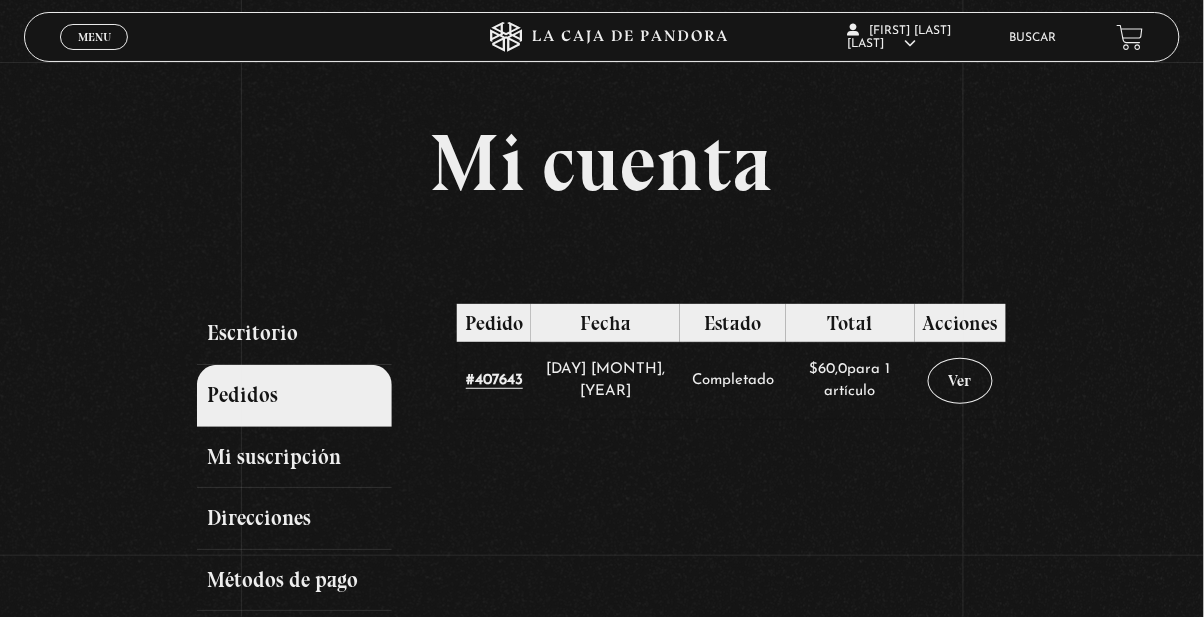 click on "Menu Cerrar" at bounding box center [94, 37] 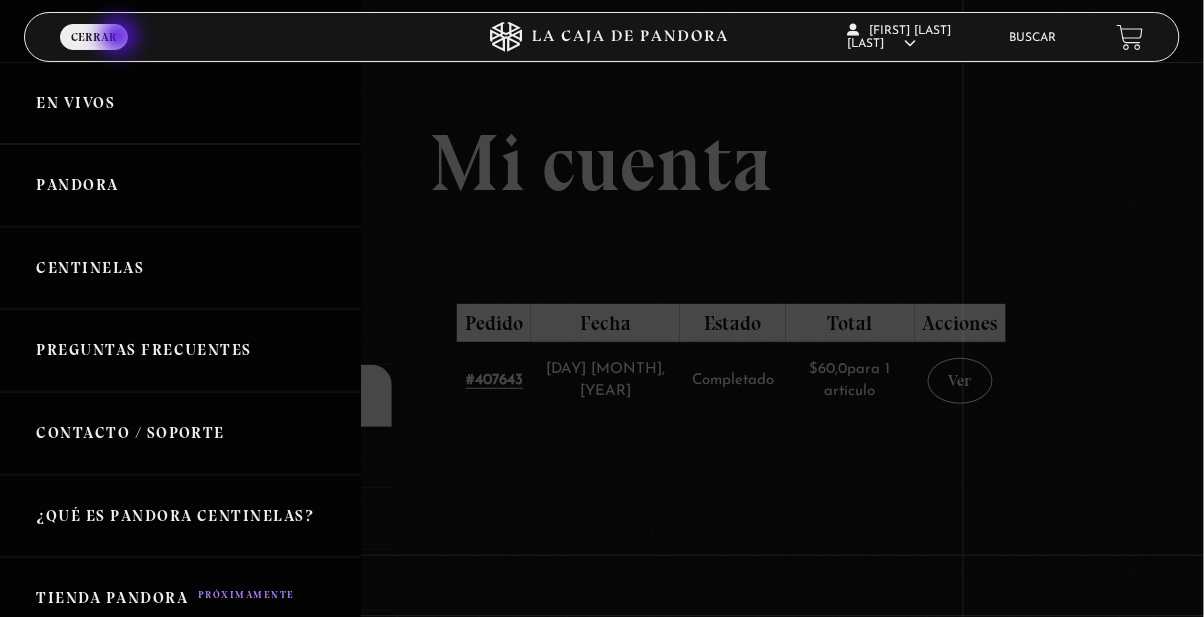 click on "Pandora" at bounding box center [180, 185] 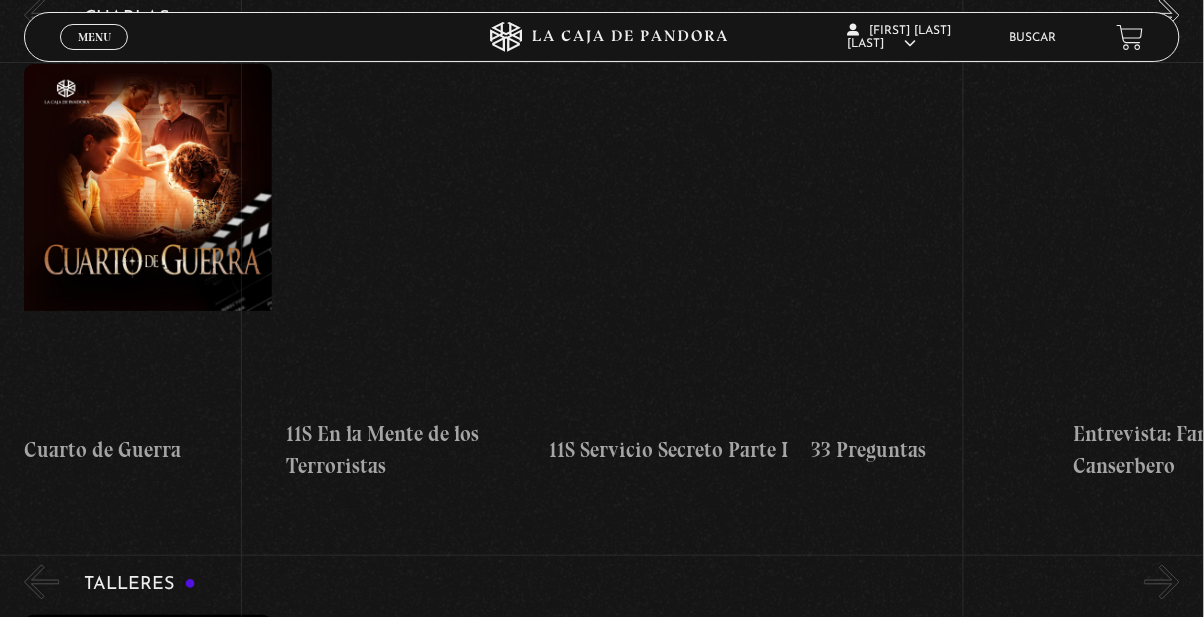 scroll, scrollTop: 417, scrollLeft: 0, axis: vertical 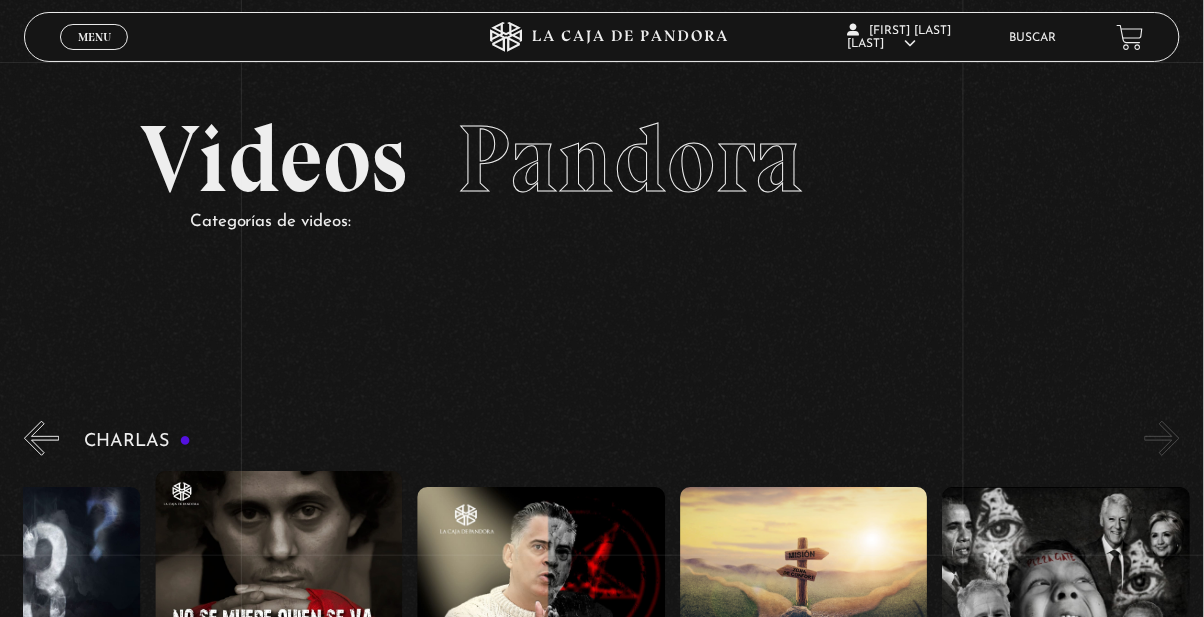 click on "Menu Cerrar" at bounding box center (240, 37) 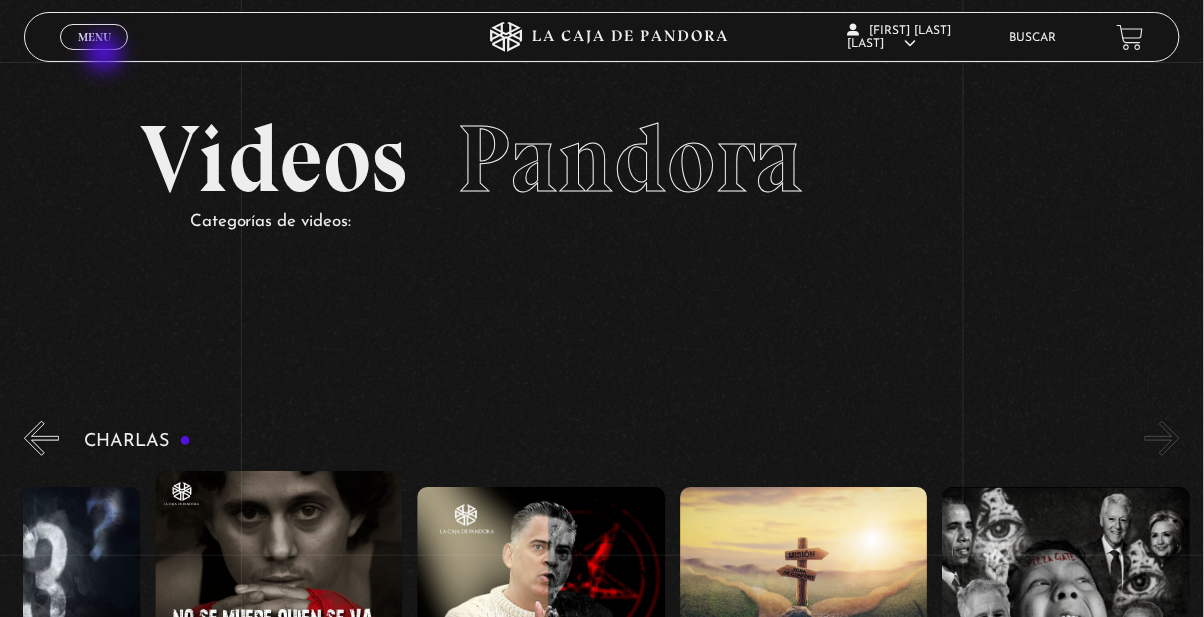 click on "Menu" at bounding box center [94, 37] 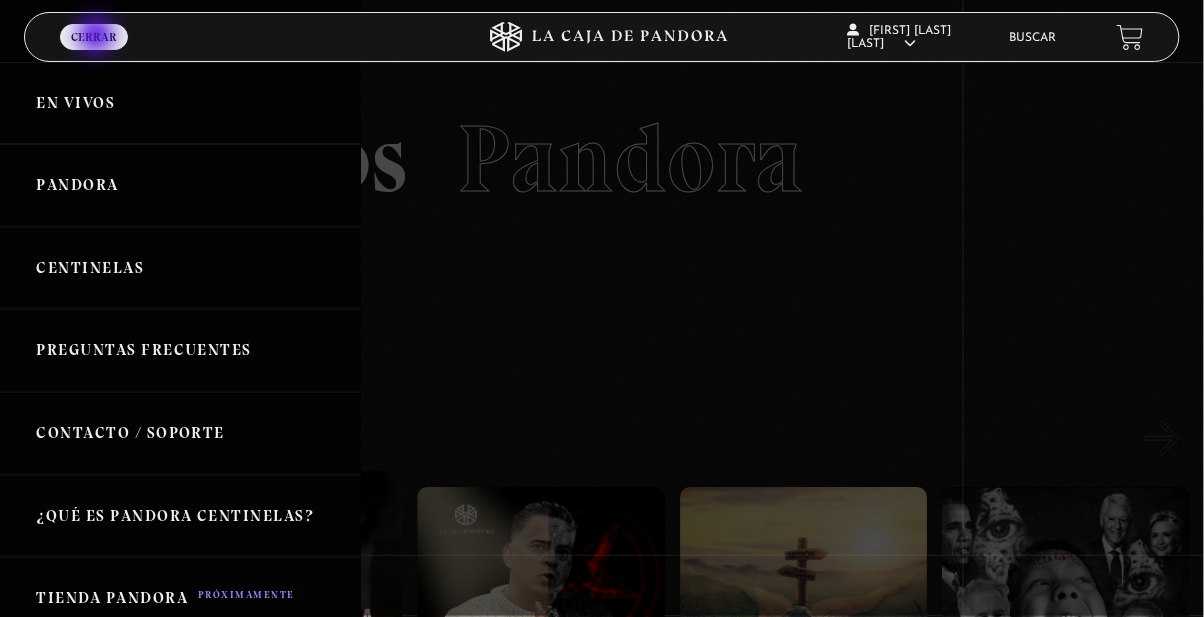 click on "Centinelas" at bounding box center (180, 268) 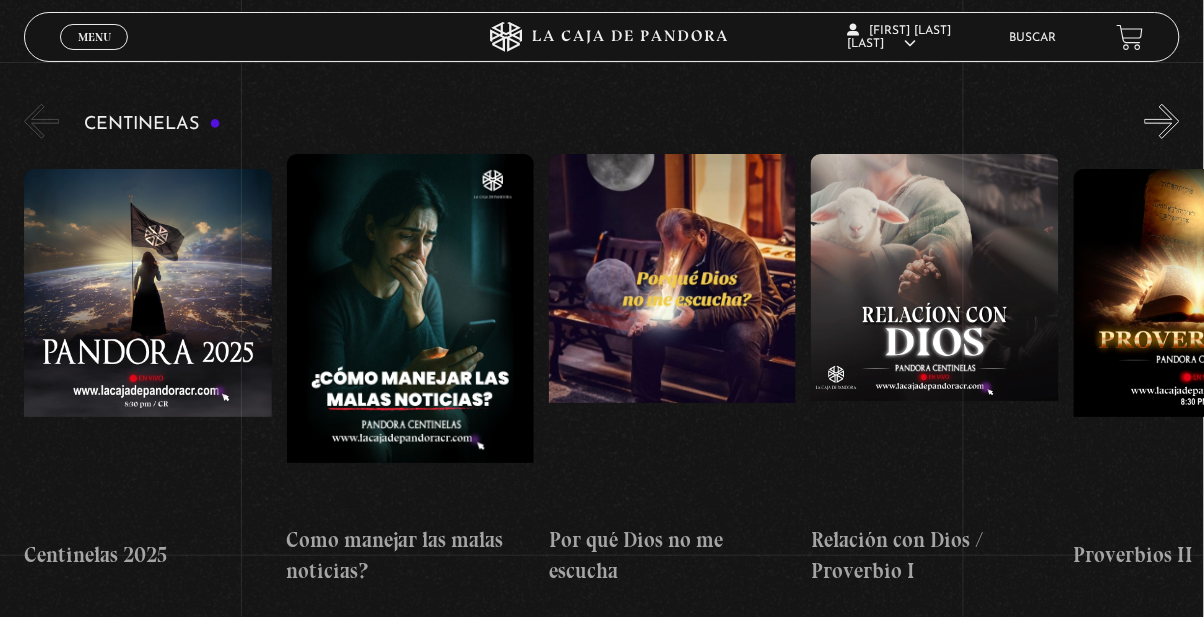 scroll, scrollTop: 206, scrollLeft: 0, axis: vertical 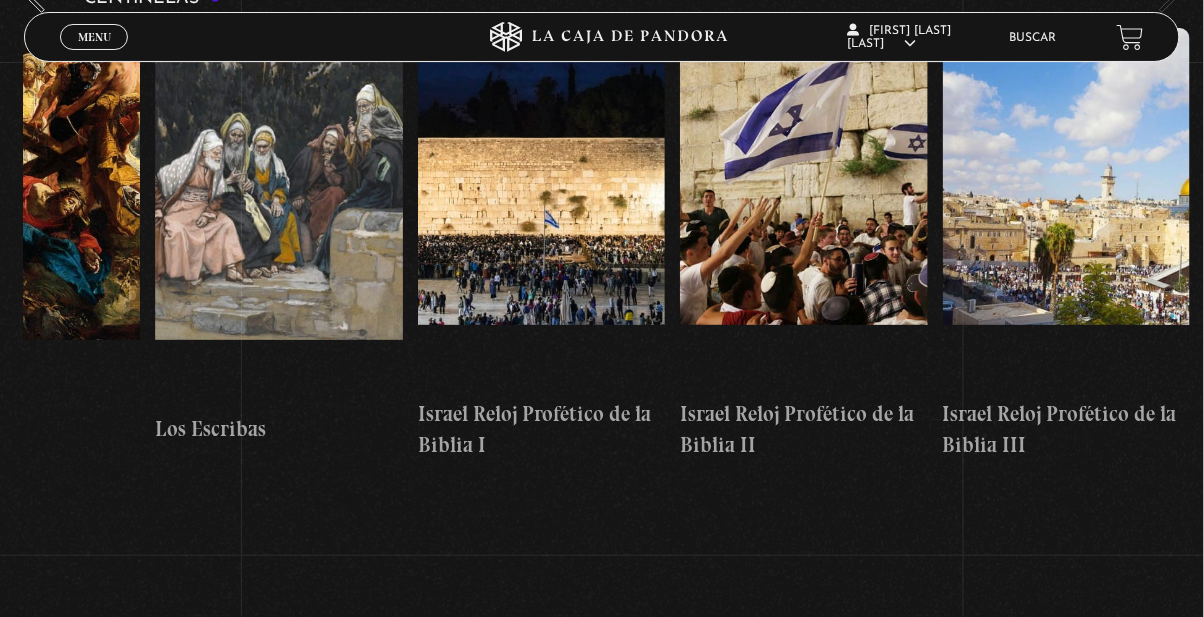 click on "En vivos" at bounding box center [903, 62] 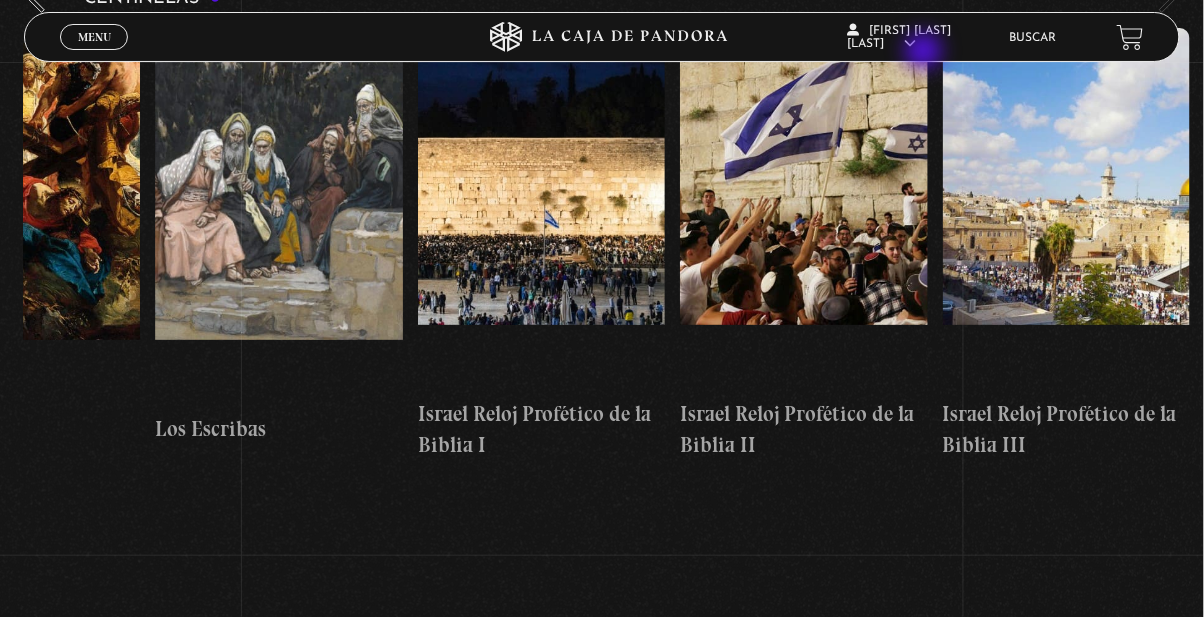 click on "Salir" at bounding box center [903, 269] 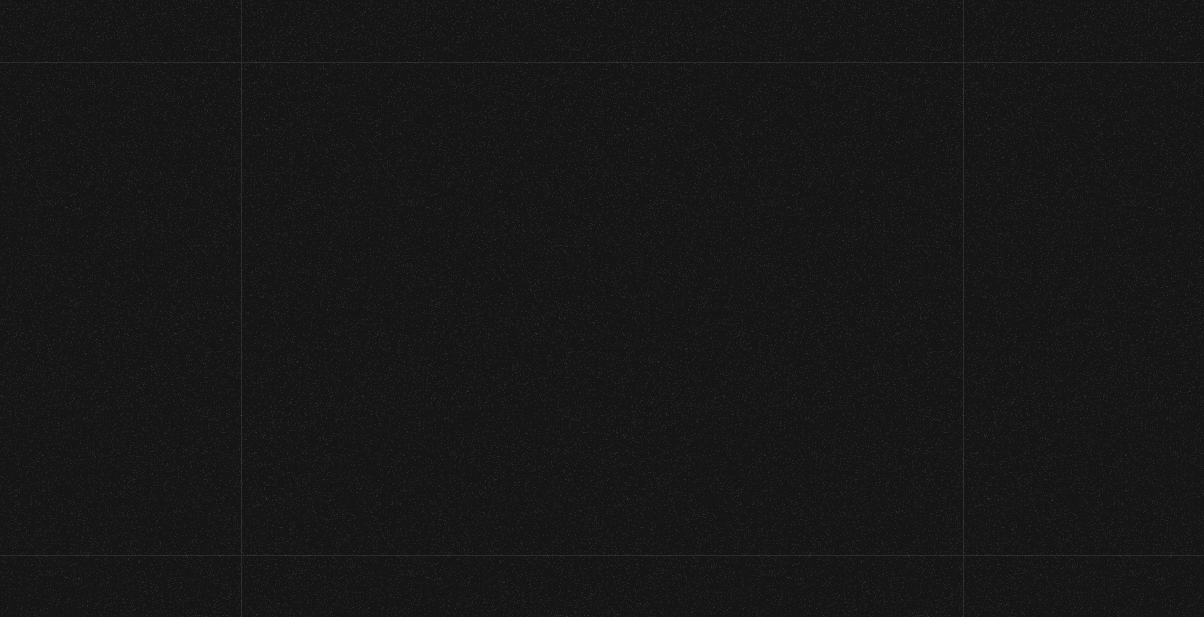 scroll, scrollTop: 0, scrollLeft: 0, axis: both 